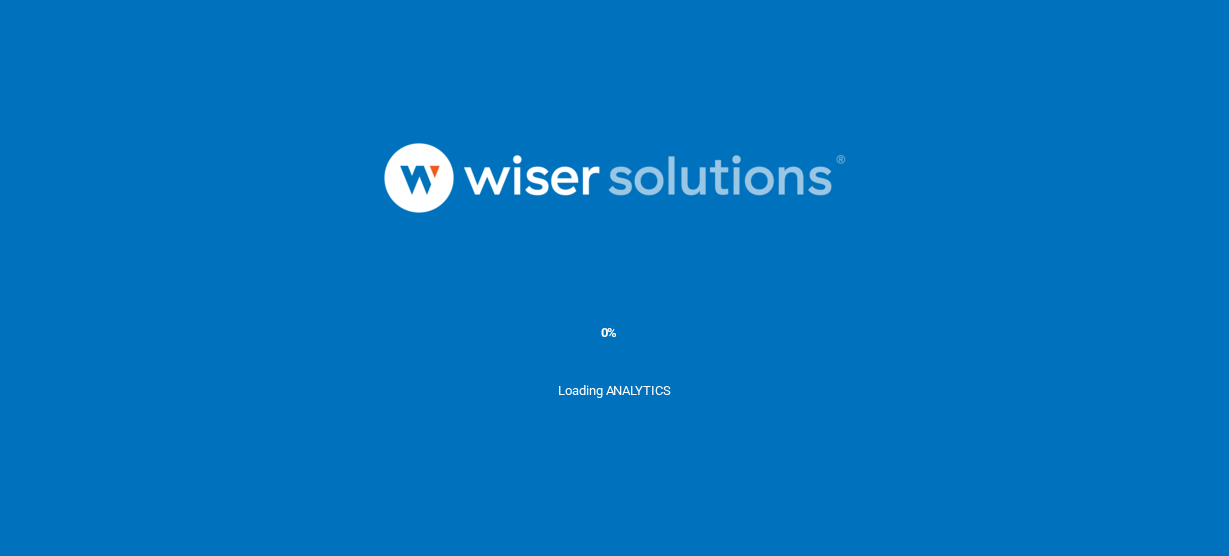 scroll, scrollTop: 0, scrollLeft: 0, axis: both 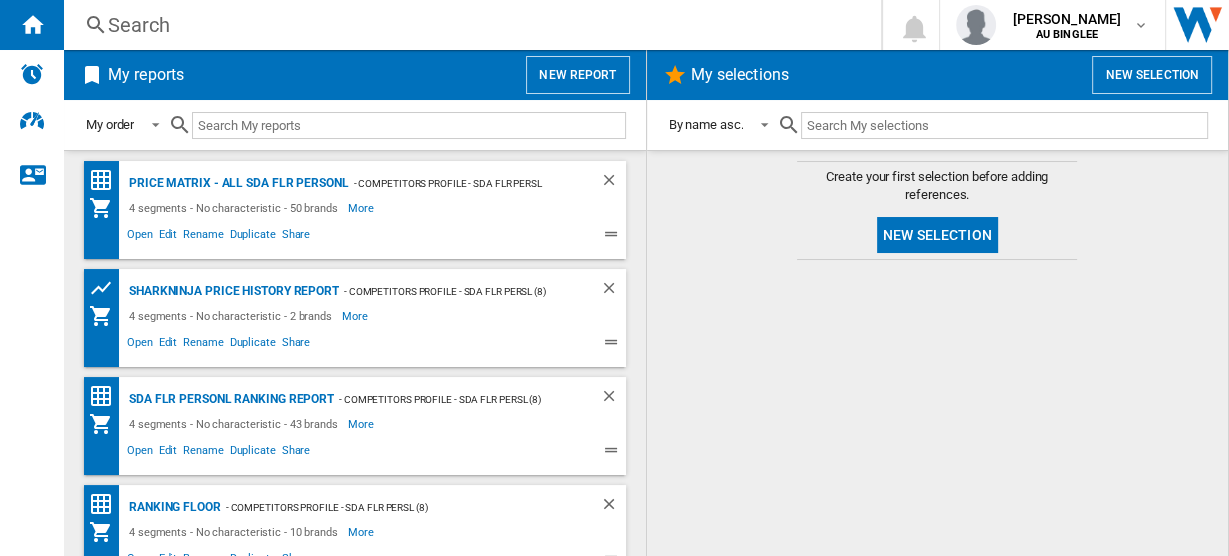 click on "Search" at bounding box center [468, 25] 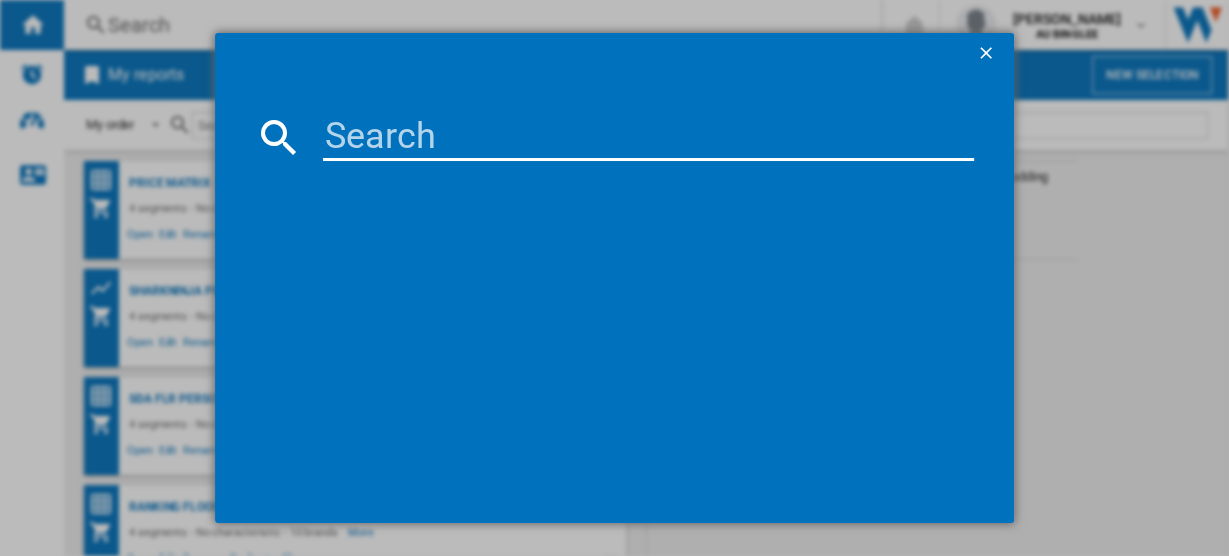 click at bounding box center [648, 137] 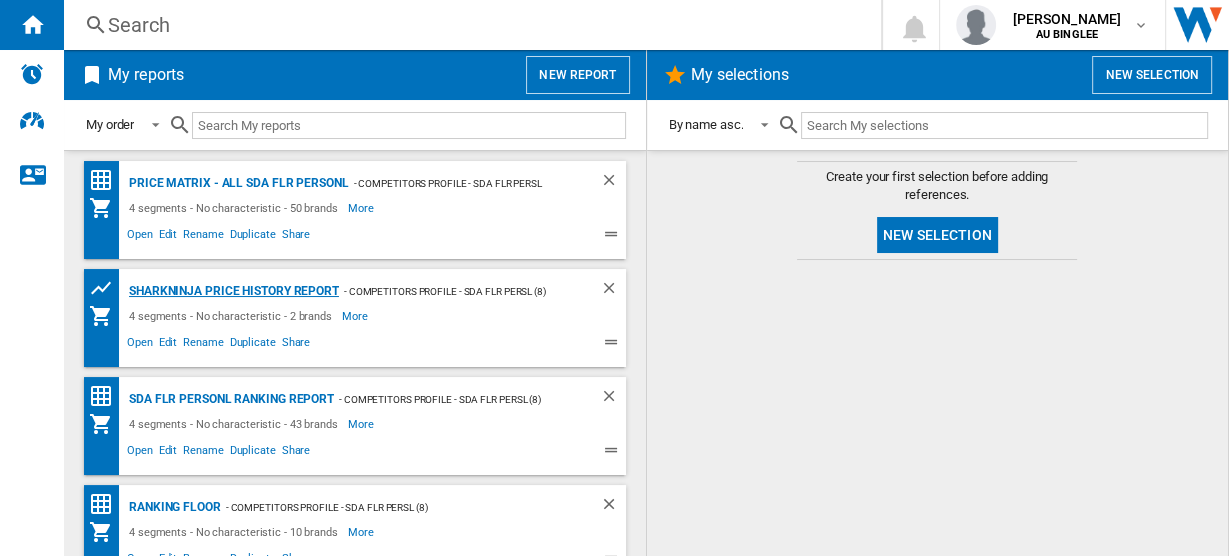 click on "SharkNinja Price History Report" 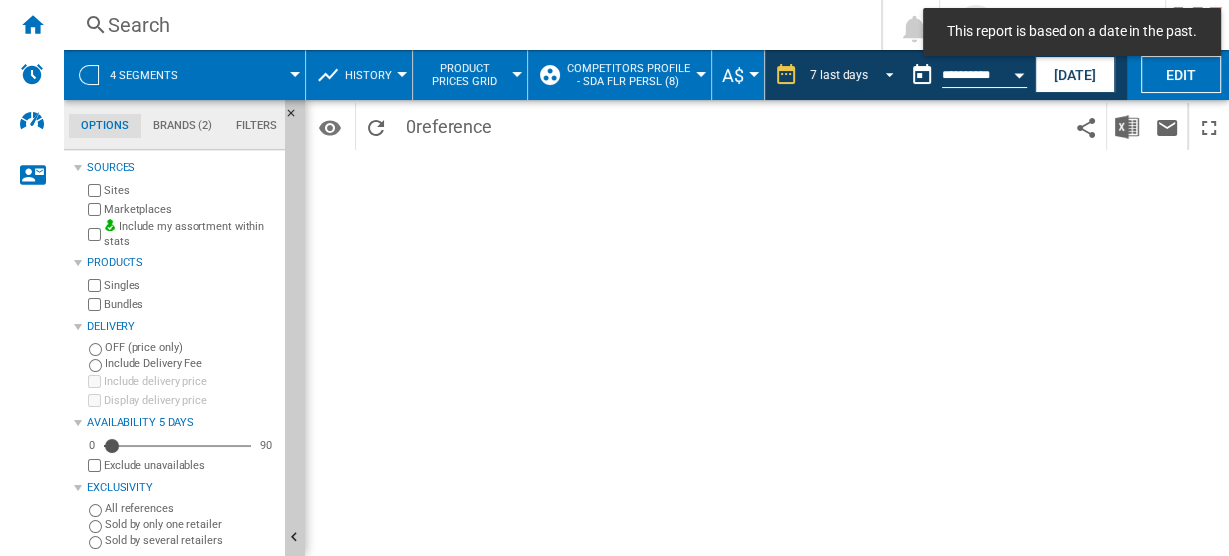 click at bounding box center [884, 73] 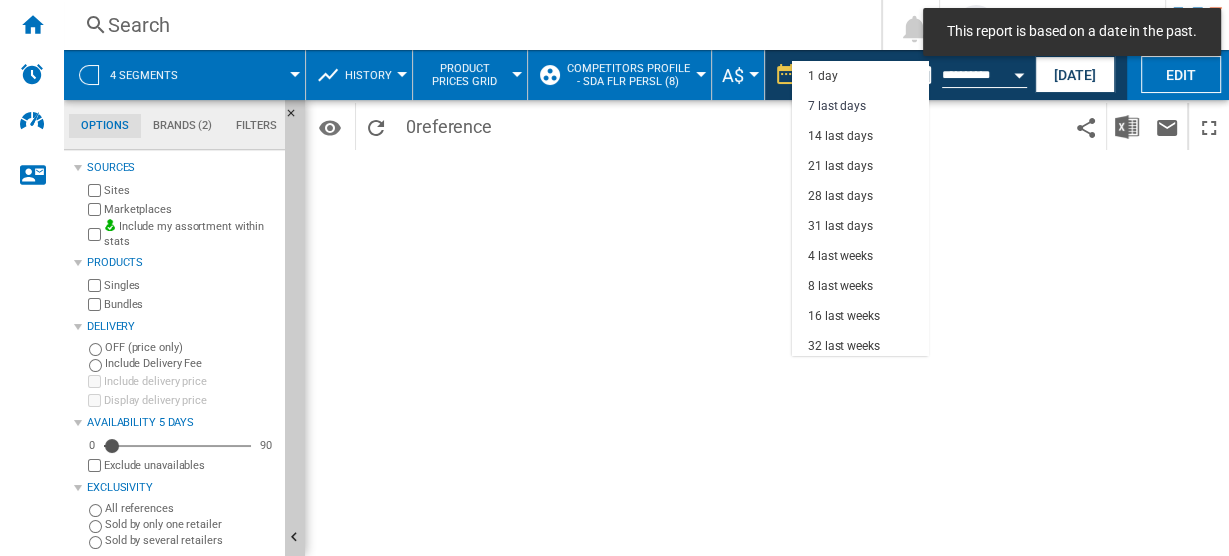scroll, scrollTop: 30, scrollLeft: 0, axis: vertical 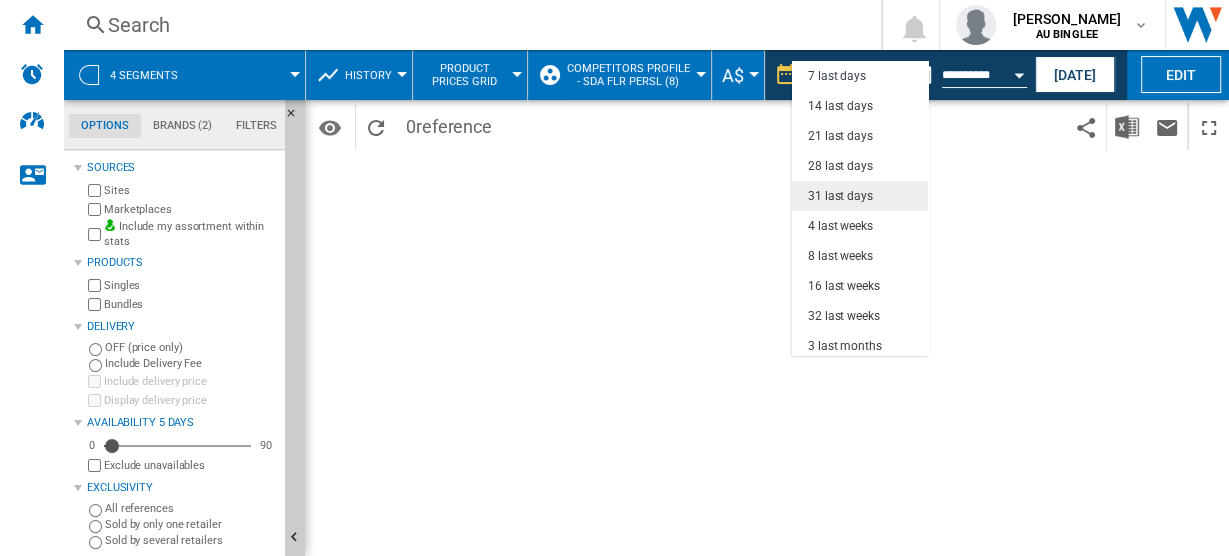 click on "31 last days" at bounding box center [840, 196] 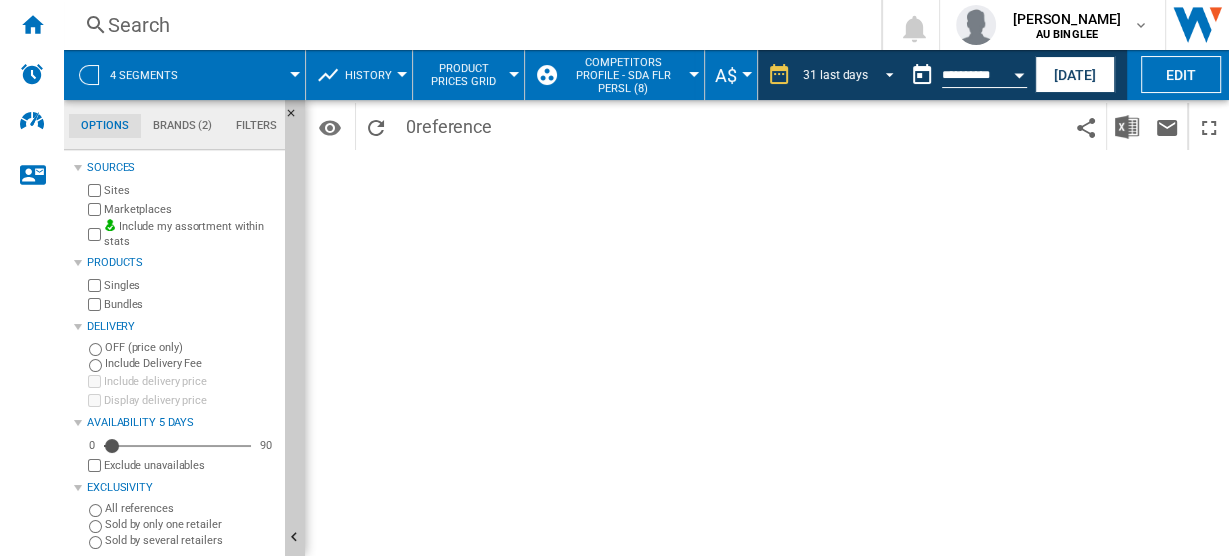 click at bounding box center [884, 73] 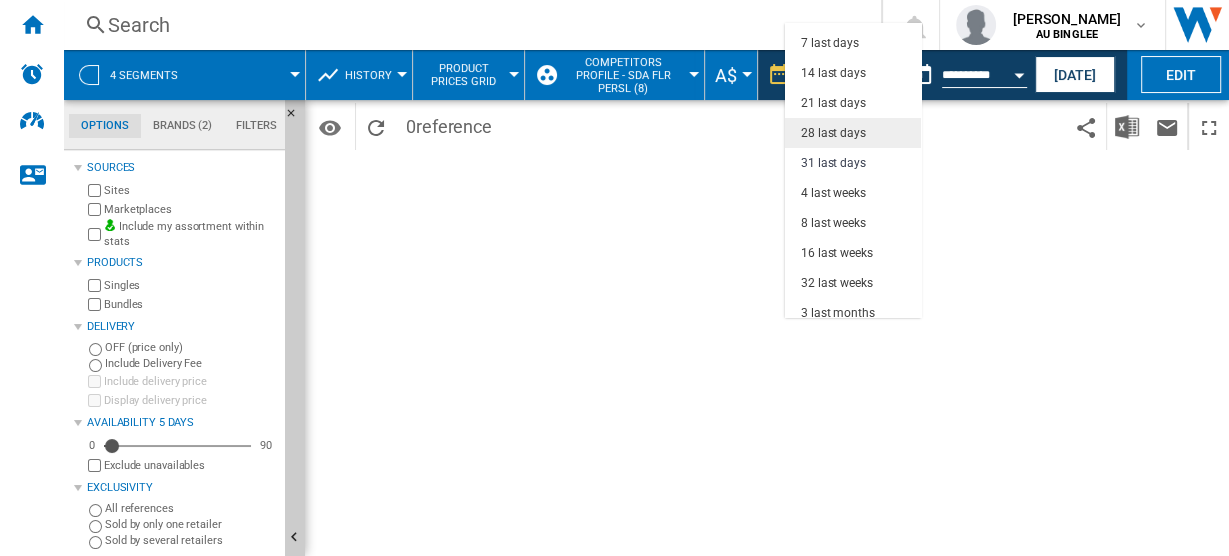 scroll, scrollTop: 0, scrollLeft: 0, axis: both 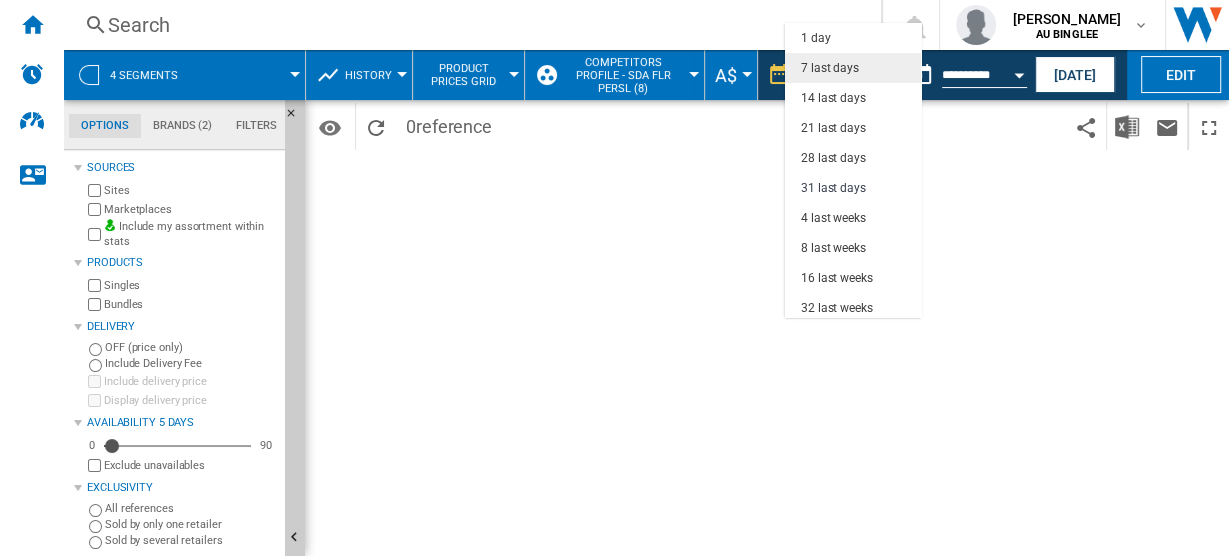 click on "7 last days" at bounding box center [830, 68] 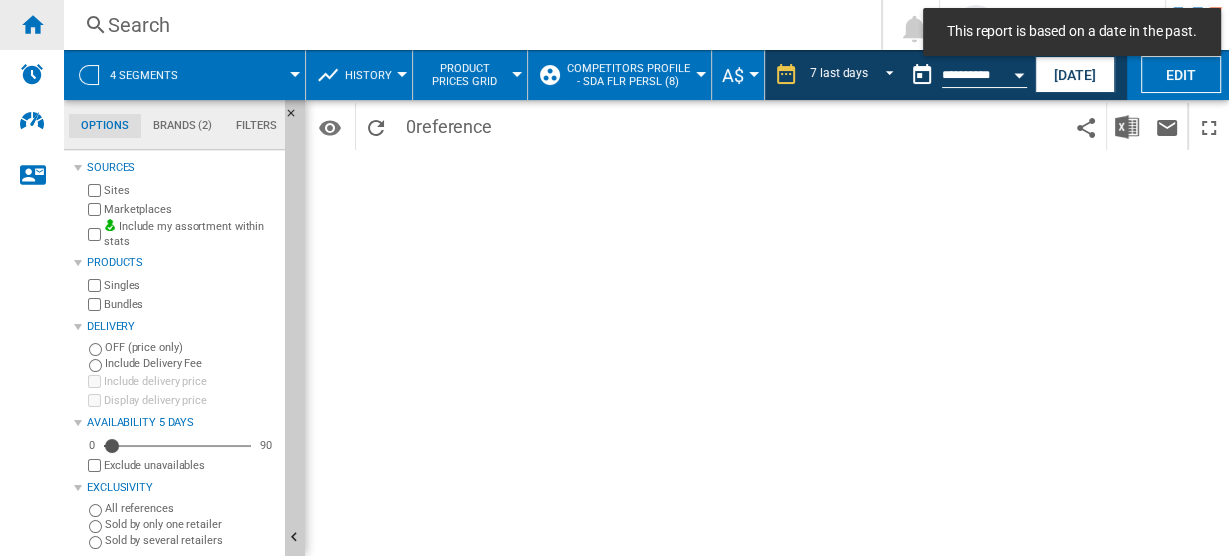 click at bounding box center (32, 24) 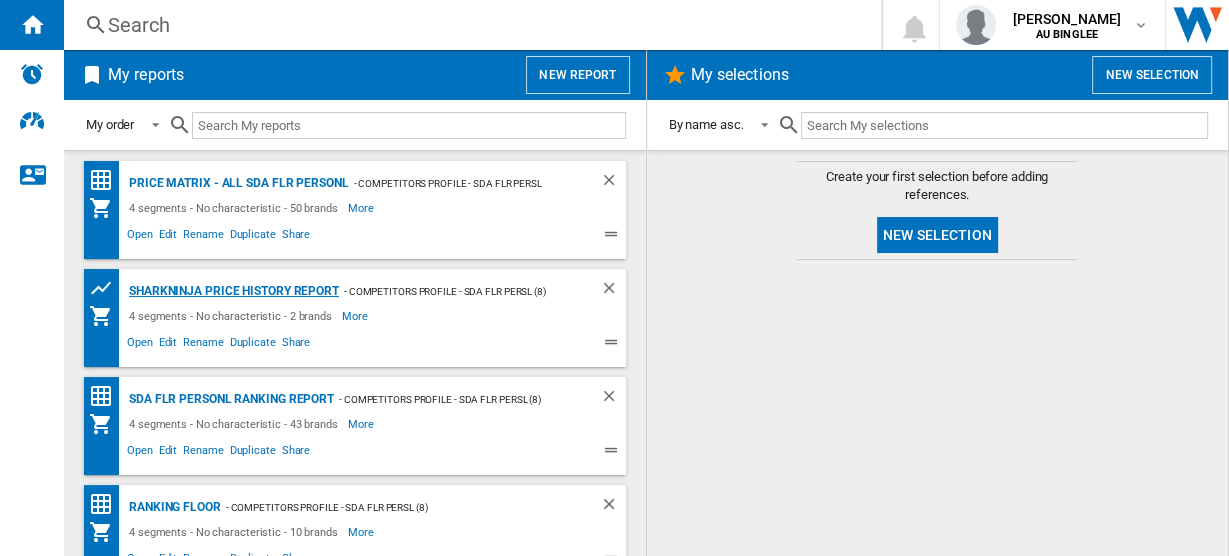 click on "SharkNinja Price History Report" 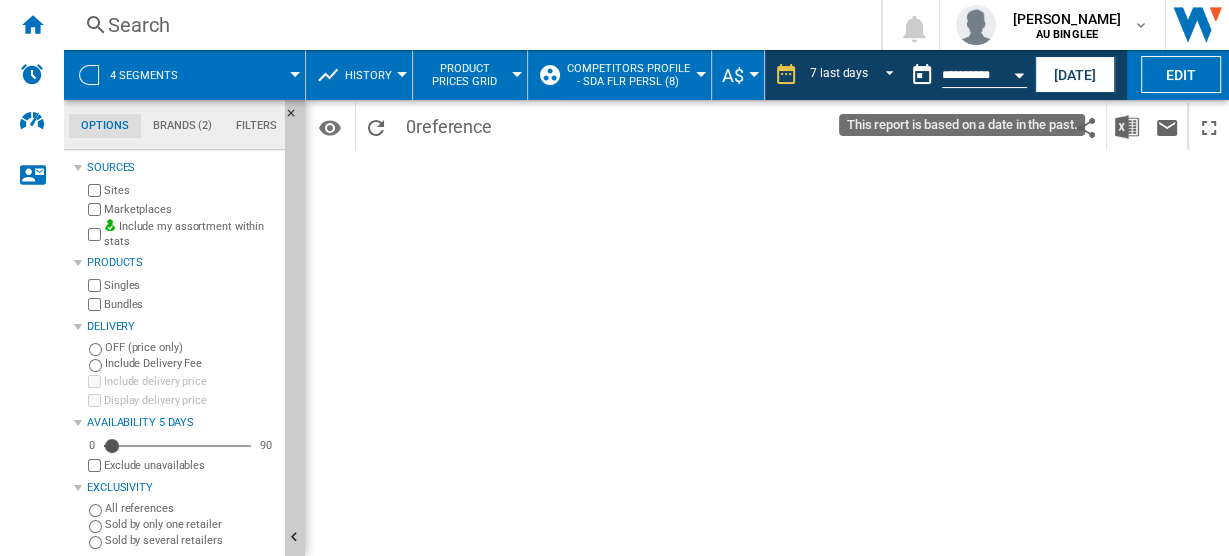 click at bounding box center (1019, 72) 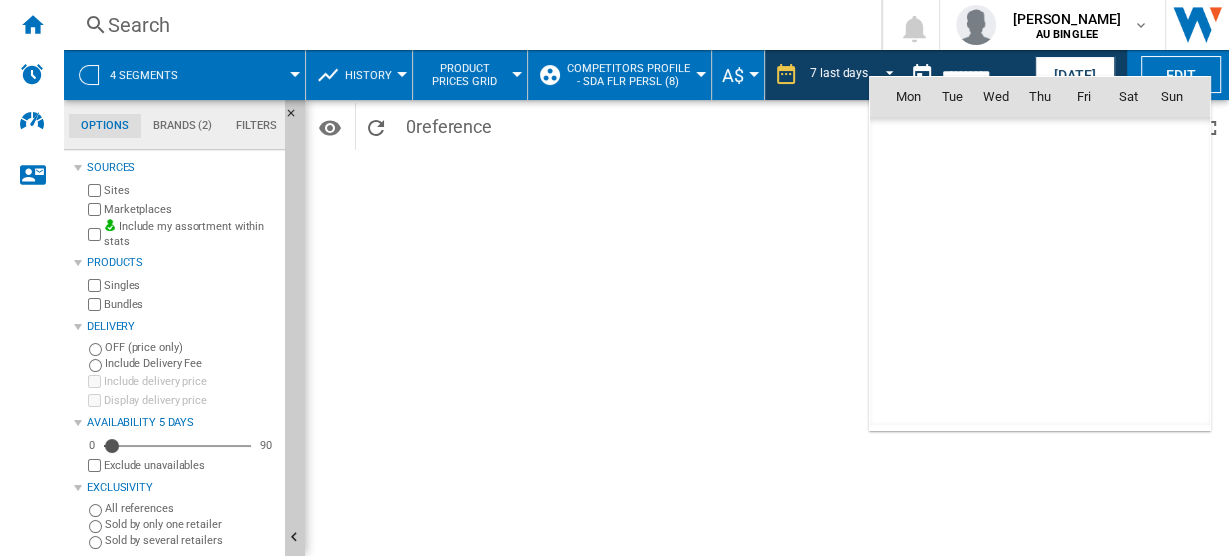 scroll, scrollTop: 9274, scrollLeft: 0, axis: vertical 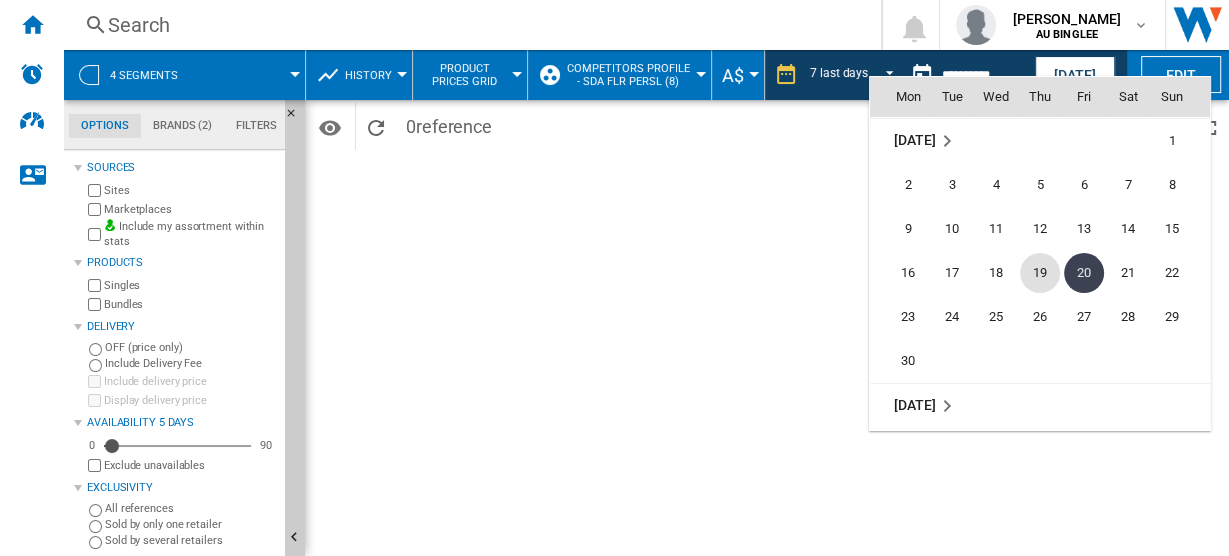 click on "19" at bounding box center (1040, 273) 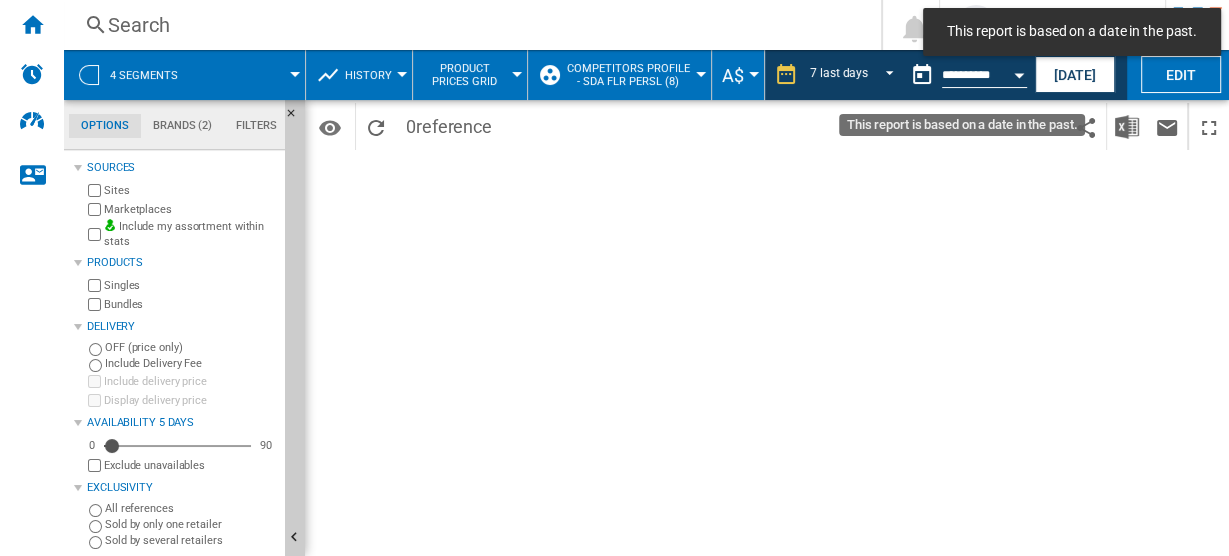 click at bounding box center [1019, 72] 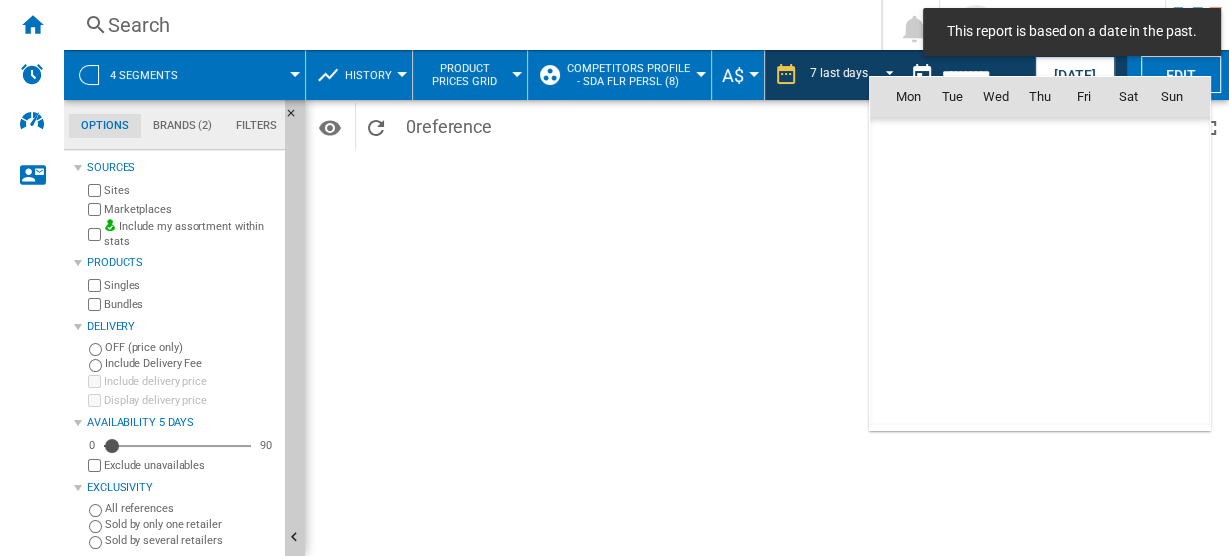scroll, scrollTop: 9274, scrollLeft: 0, axis: vertical 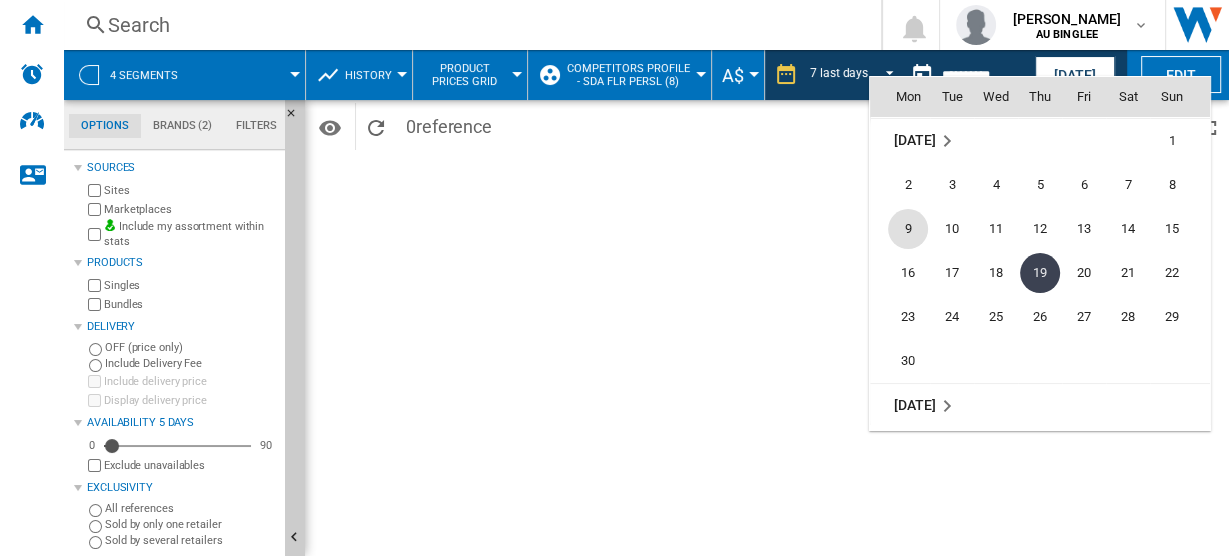 click on "9" at bounding box center (908, 229) 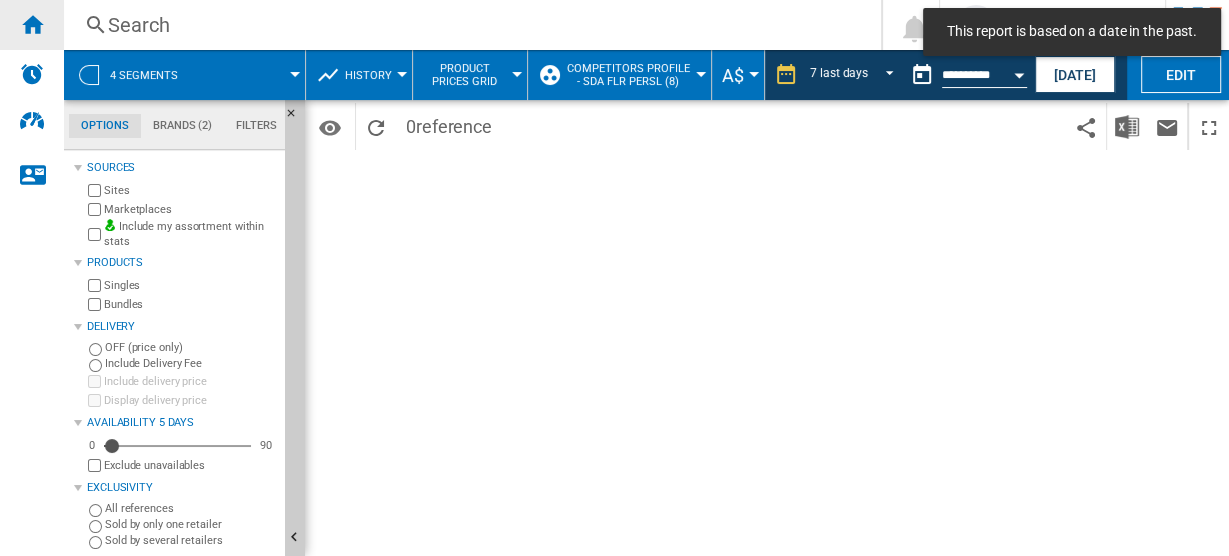 click at bounding box center [32, 24] 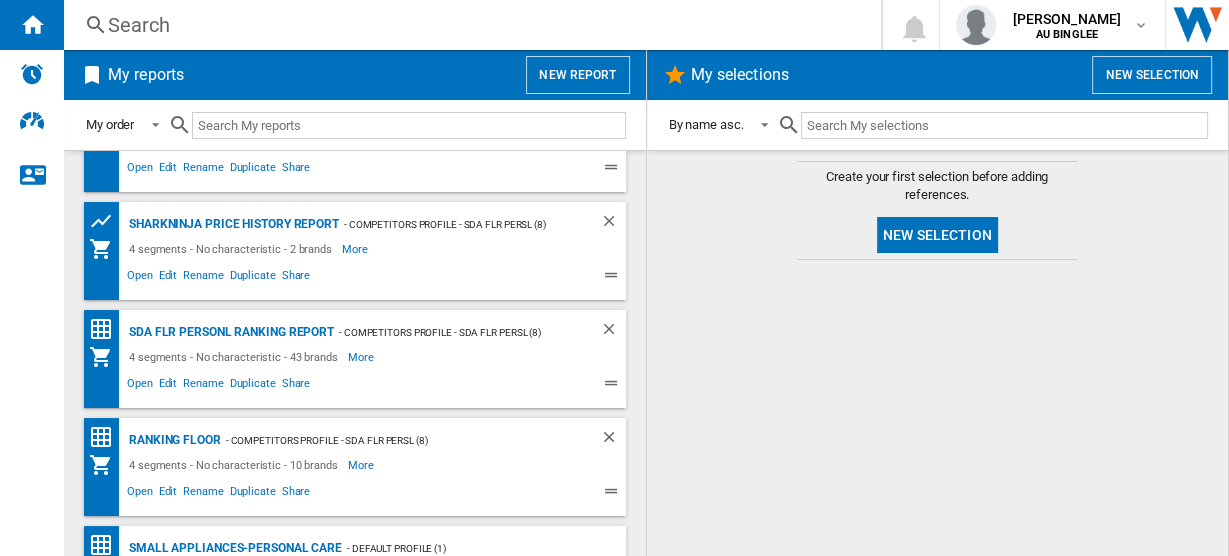 scroll, scrollTop: 0, scrollLeft: 0, axis: both 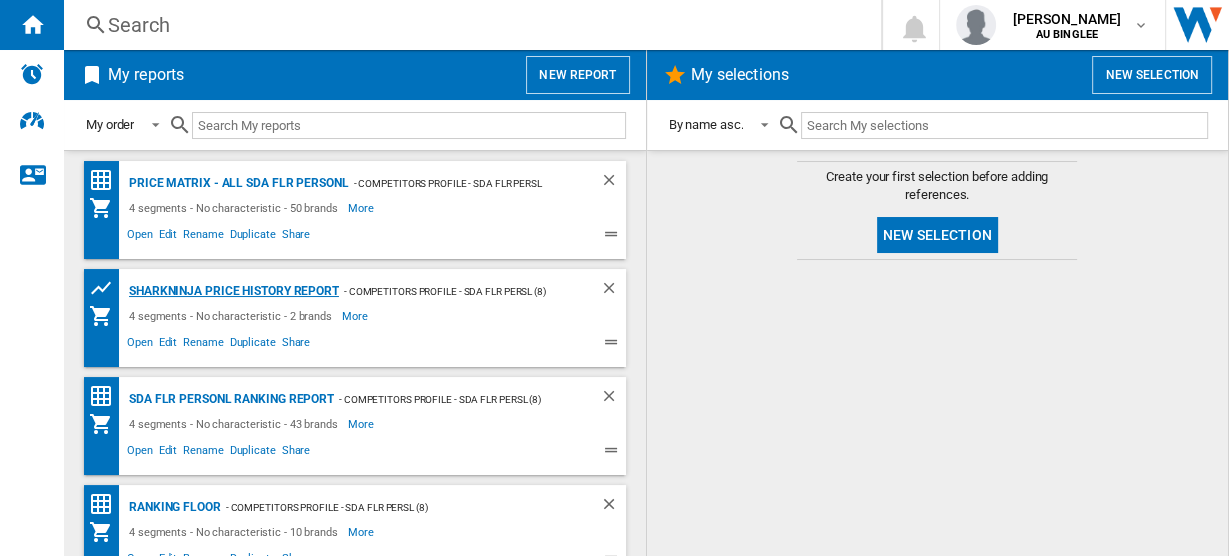 click on "SharkNinja Price History Report" 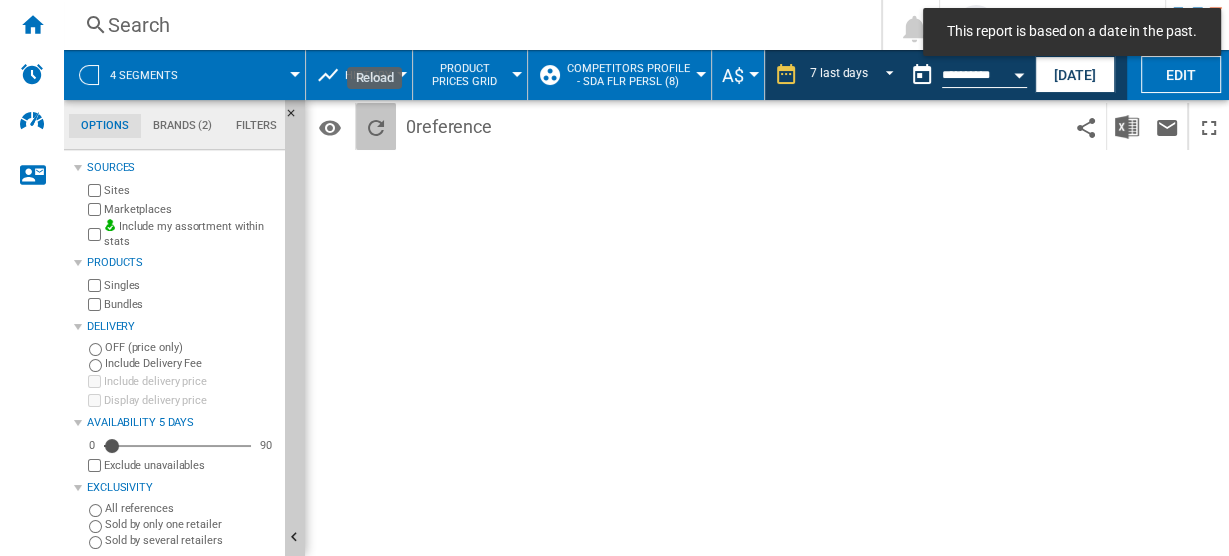 click at bounding box center [376, 128] 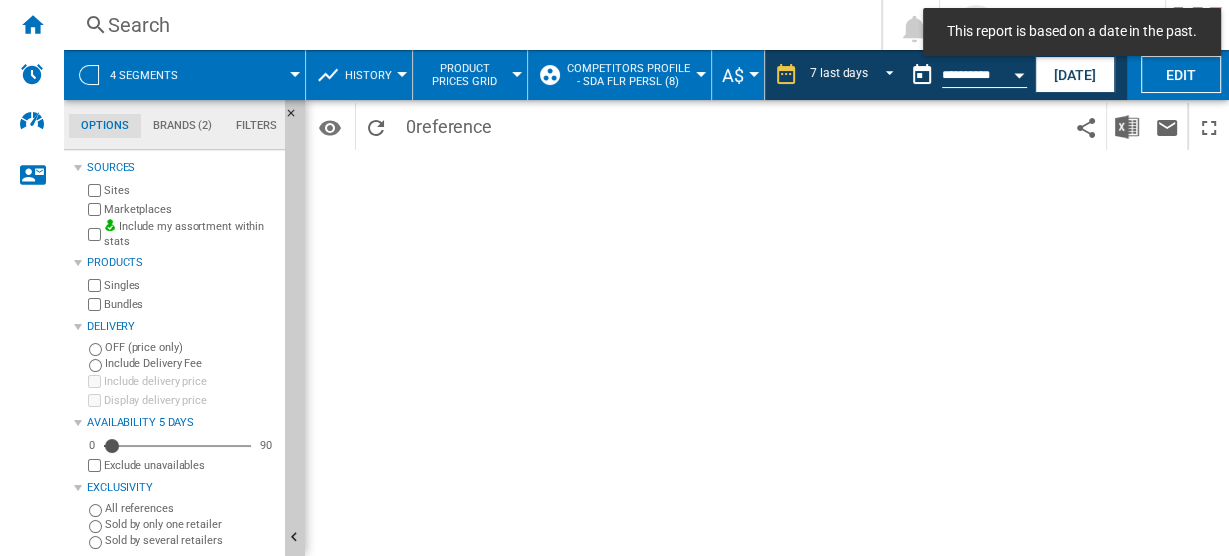 click on "History" at bounding box center (368, 75) 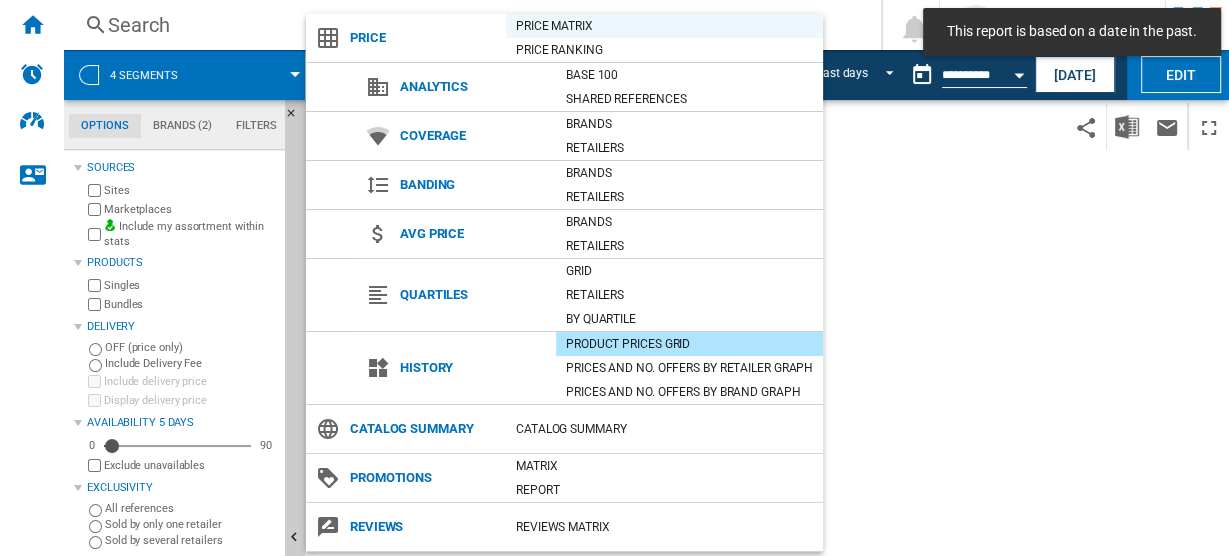 click on "Price Matrix" at bounding box center [664, 26] 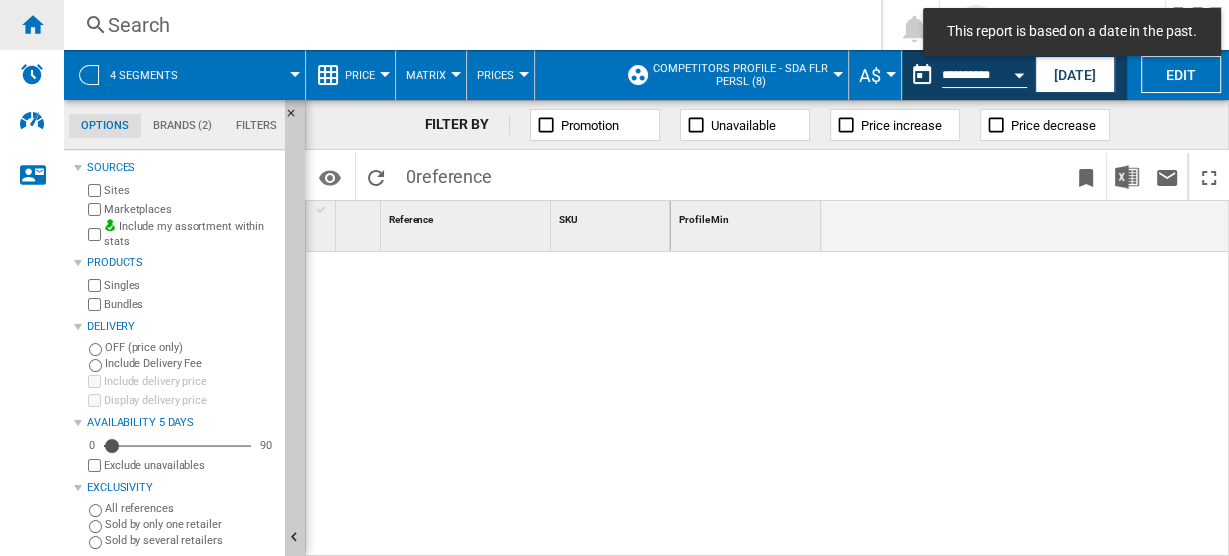 click at bounding box center (32, 24) 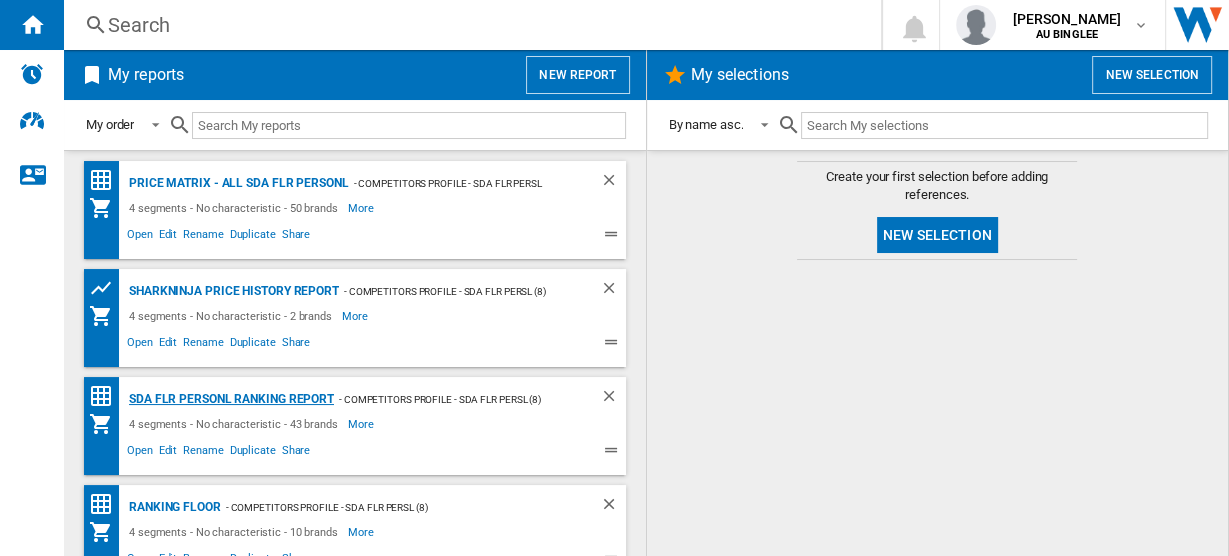 scroll, scrollTop: 134, scrollLeft: 0, axis: vertical 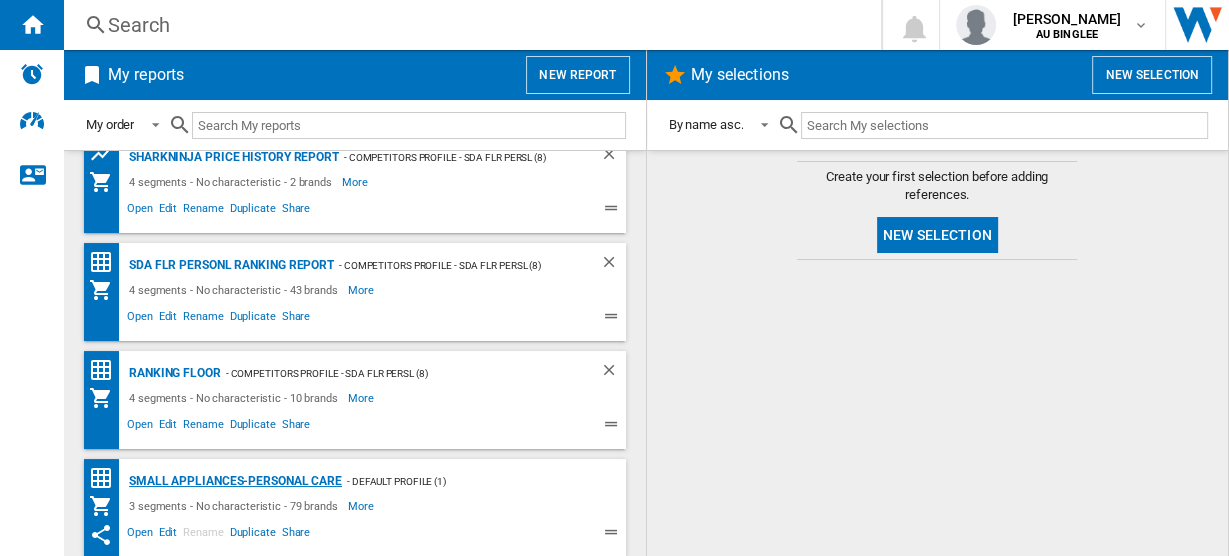 click on "Small Appliances-Personal Care" 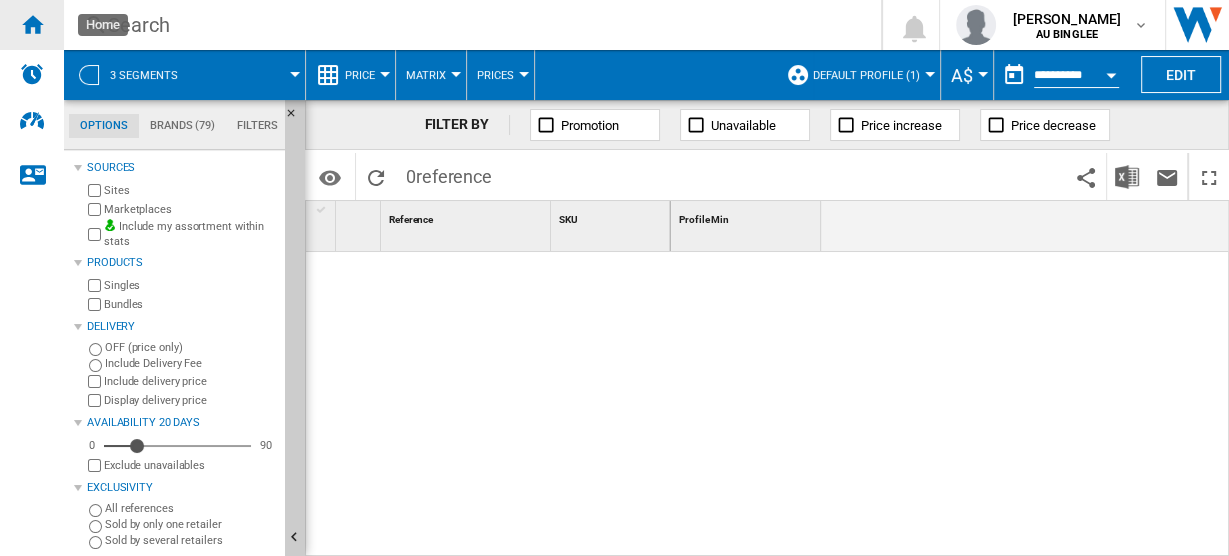 click at bounding box center (32, 24) 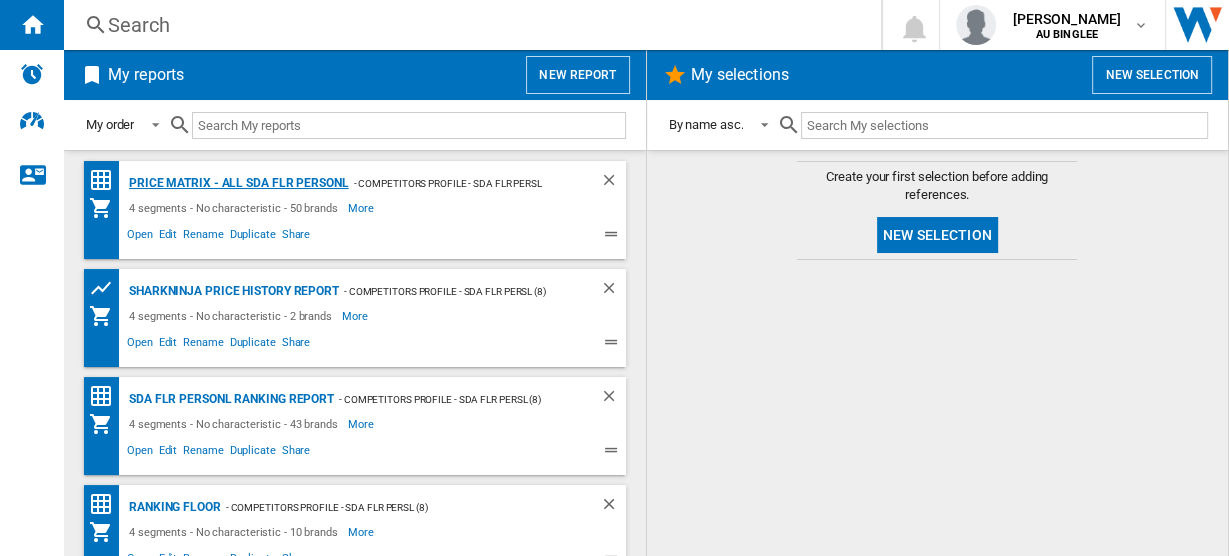 click on "Price Matrix - ALL SDA FLR PERSONL" 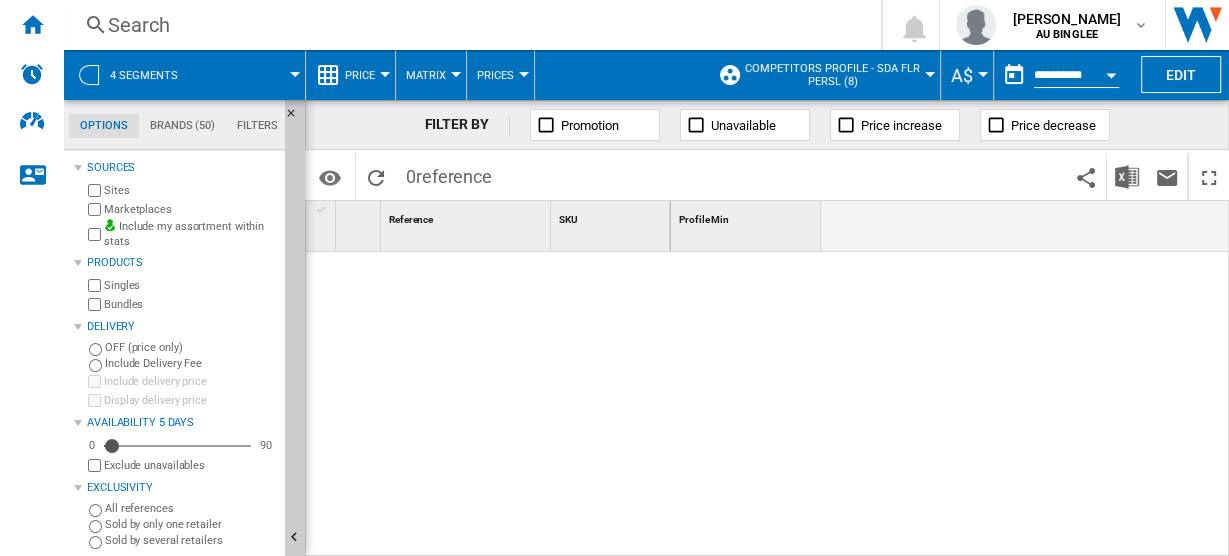 click on "Brands (50)" 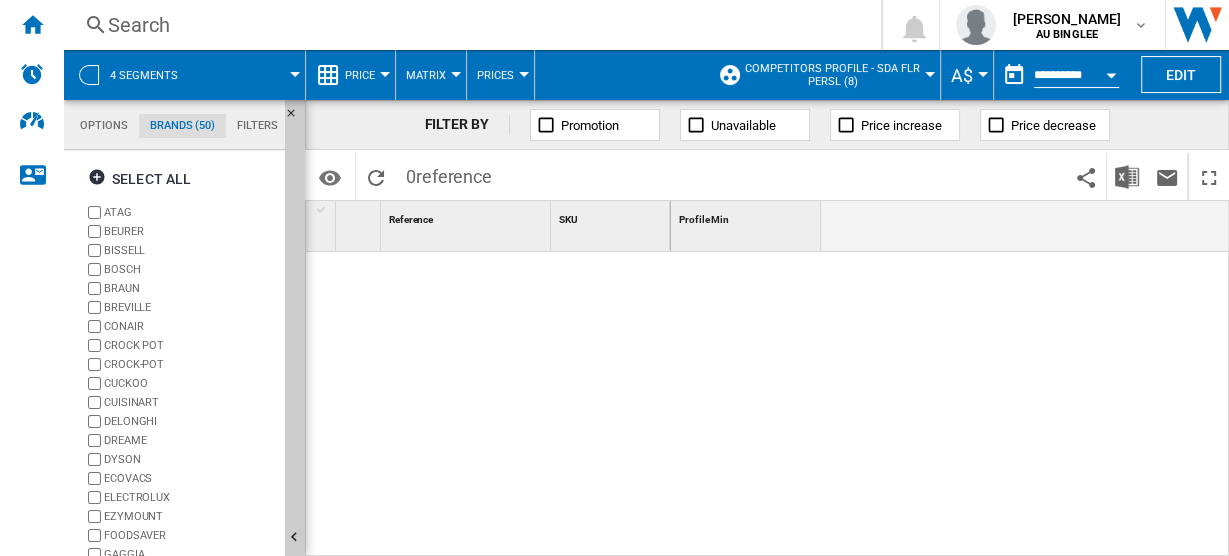 scroll, scrollTop: 76, scrollLeft: 0, axis: vertical 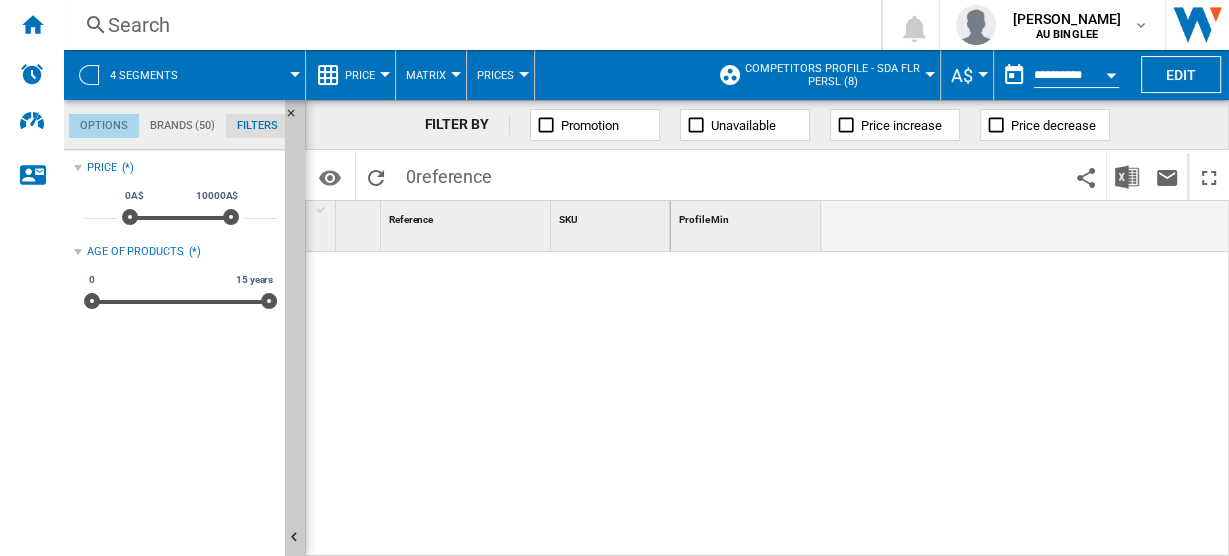 click on "Options" 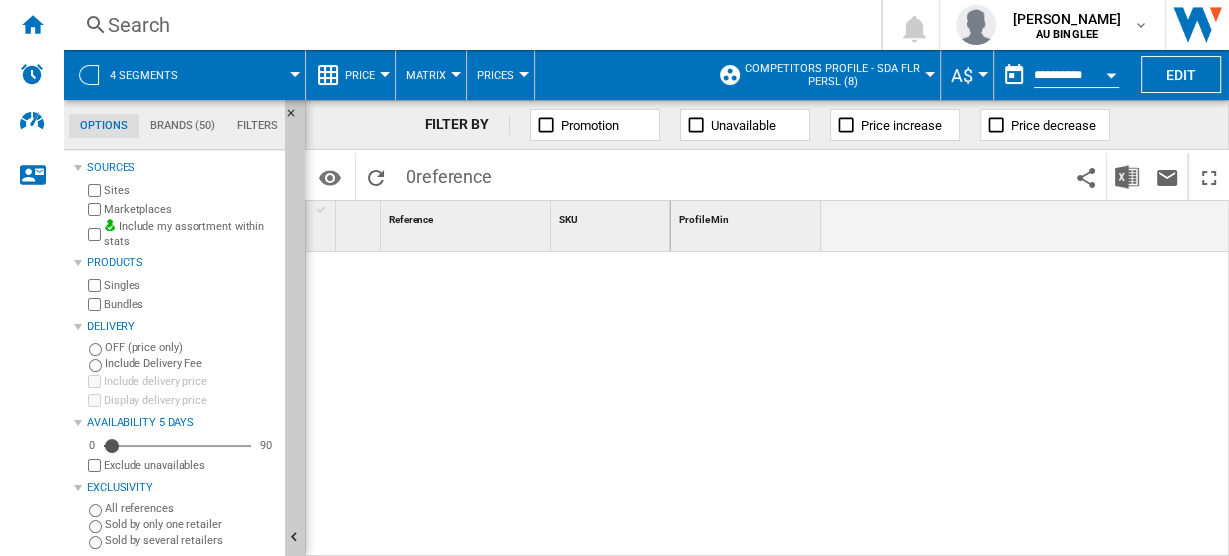 click on "Options" 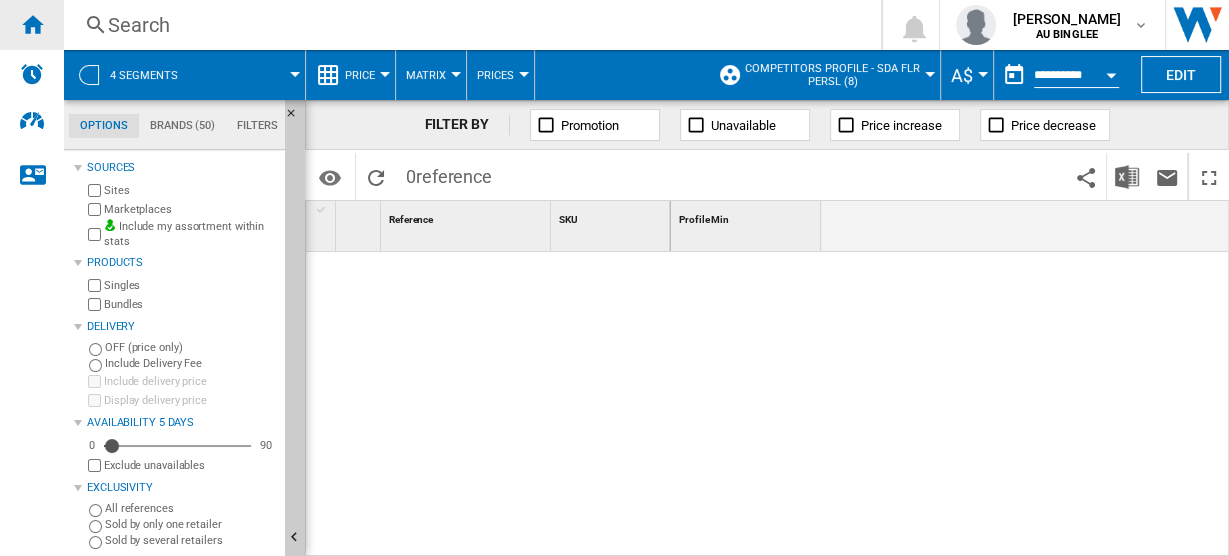 click at bounding box center (32, 25) 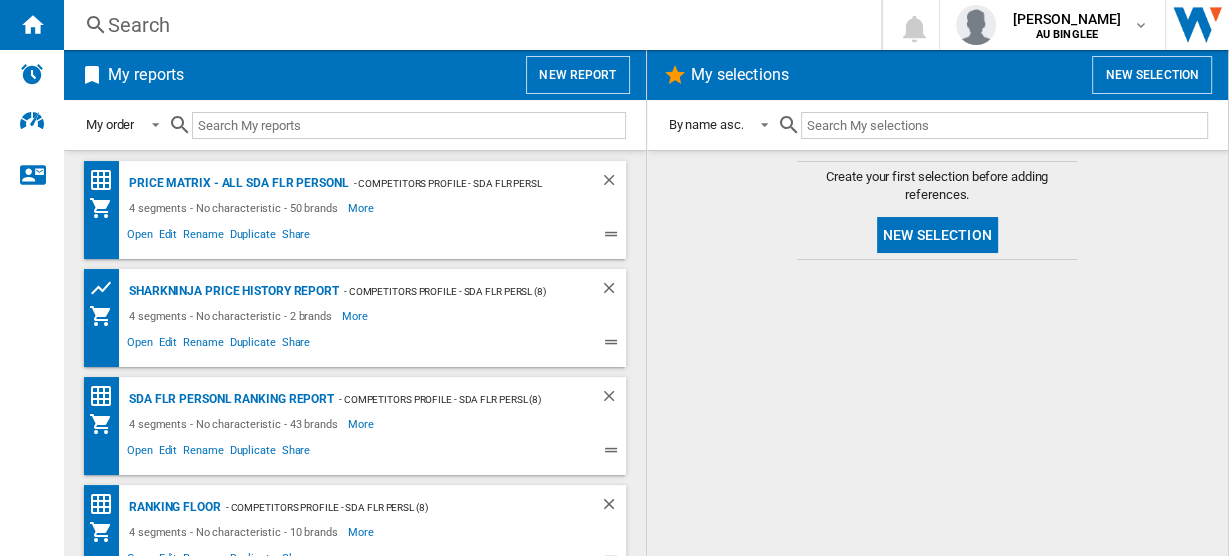 click on "New report" at bounding box center [577, 75] 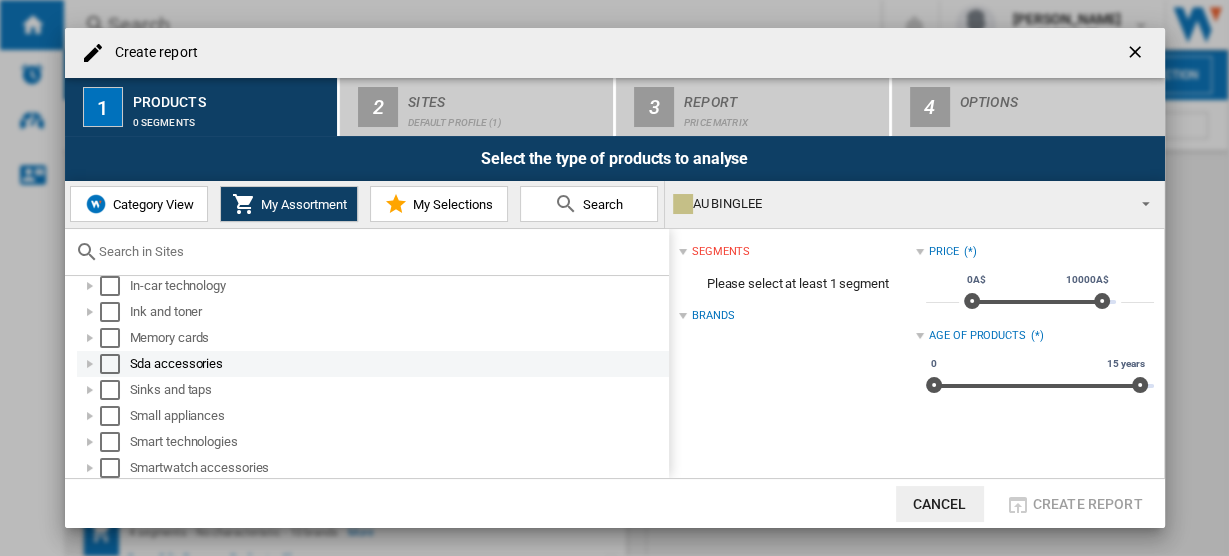 scroll, scrollTop: 353, scrollLeft: 0, axis: vertical 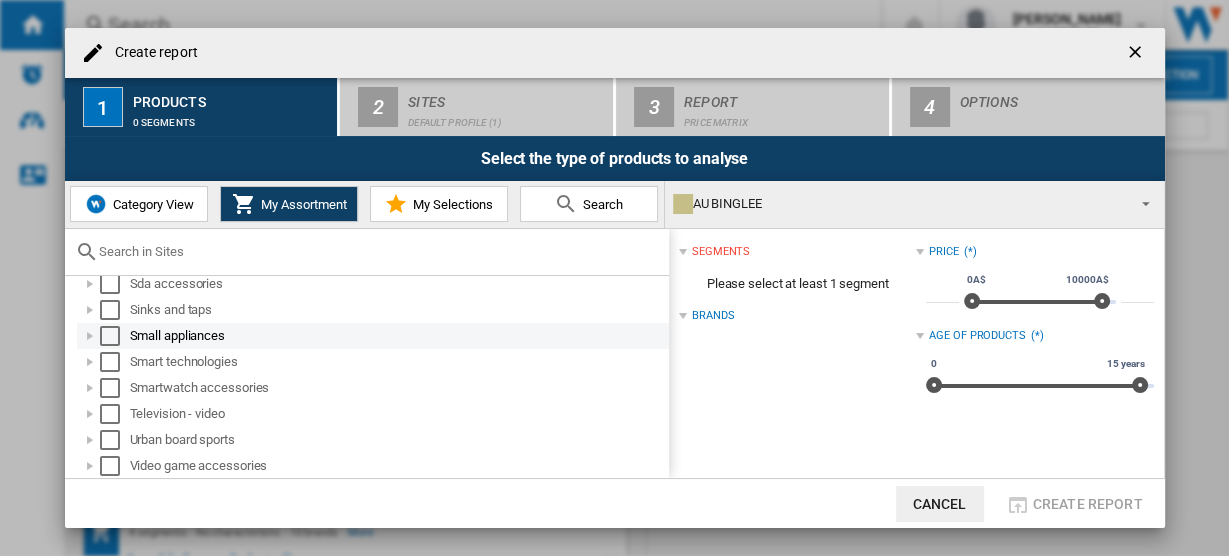 click at bounding box center [110, 336] 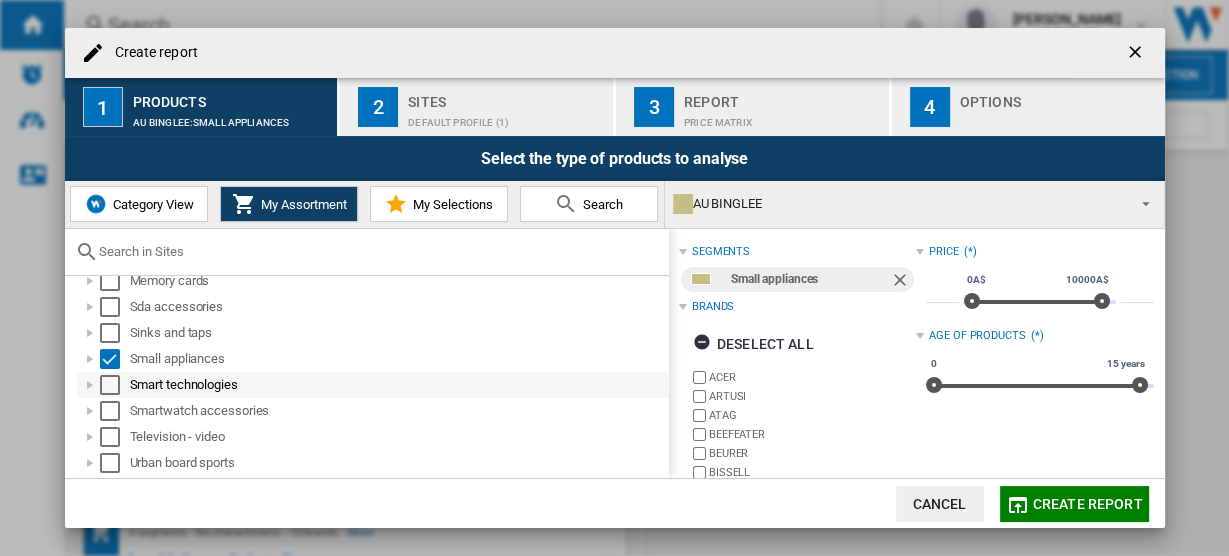 scroll, scrollTop: 353, scrollLeft: 0, axis: vertical 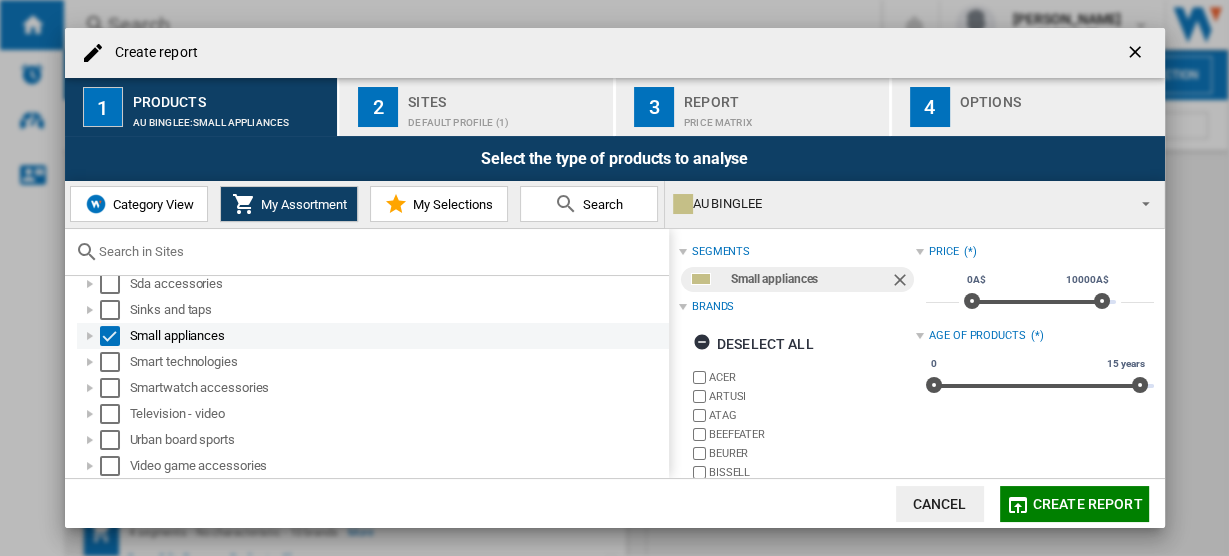 click at bounding box center [90, 336] 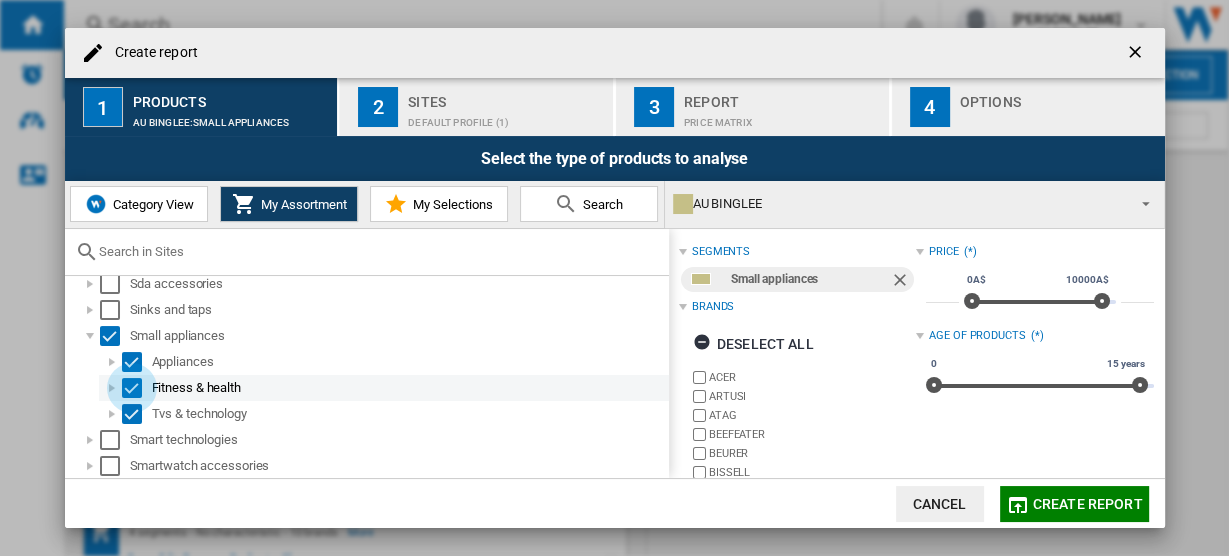 click at bounding box center [132, 388] 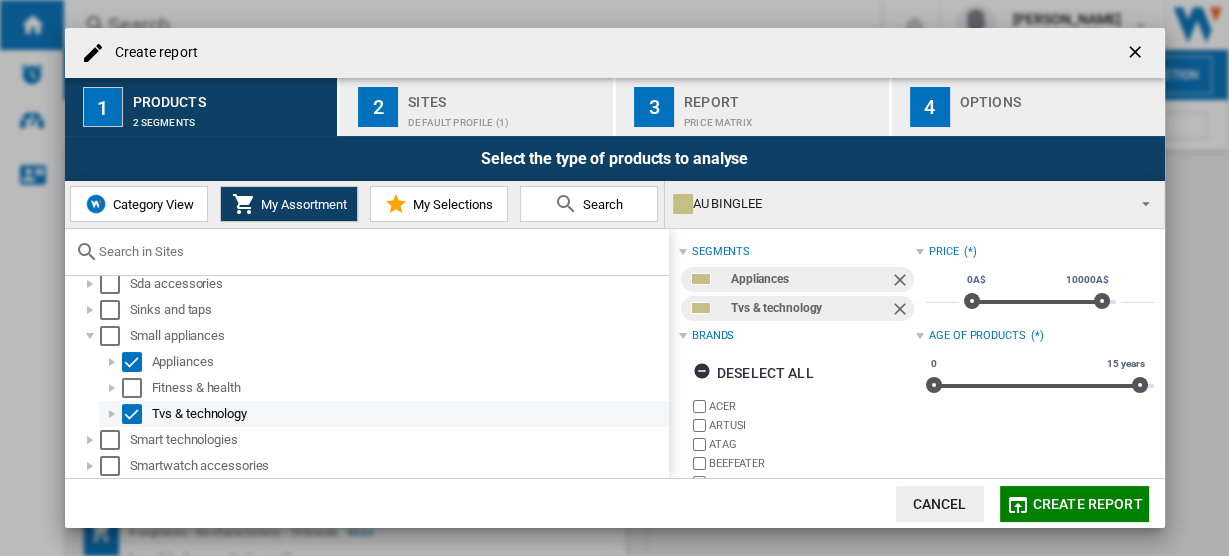 click at bounding box center [132, 414] 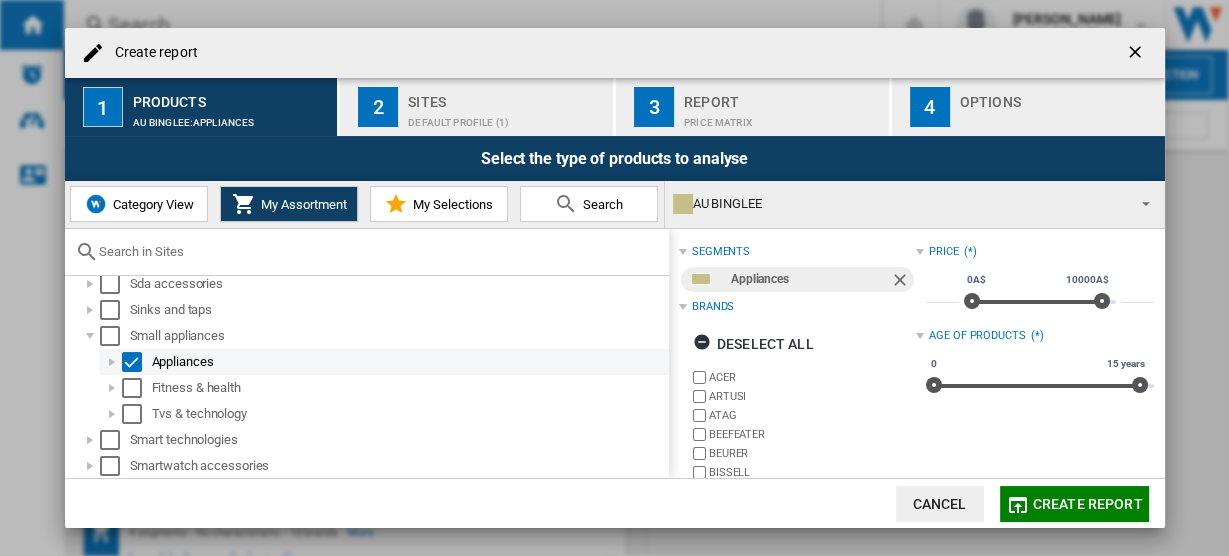 click at bounding box center (112, 362) 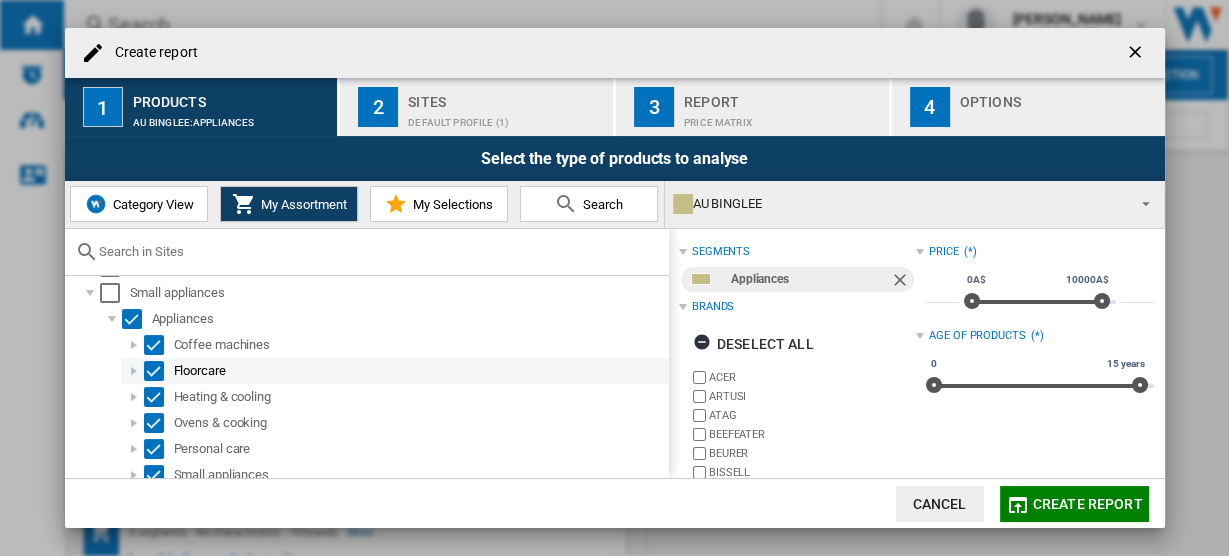 scroll, scrollTop: 433, scrollLeft: 0, axis: vertical 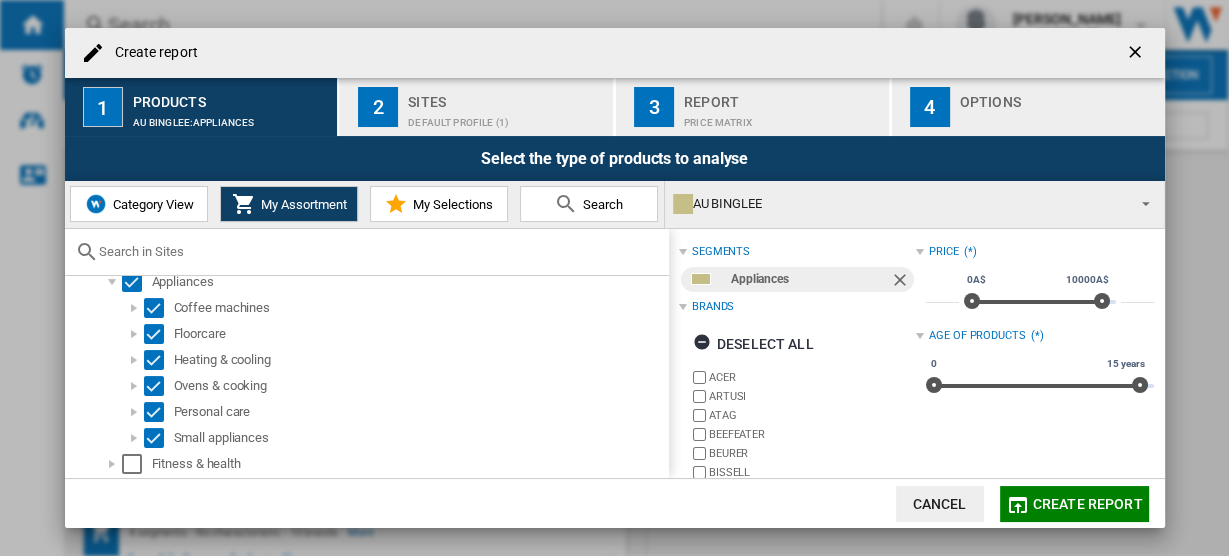 click on "Default profile (1)" at bounding box center [506, 117] 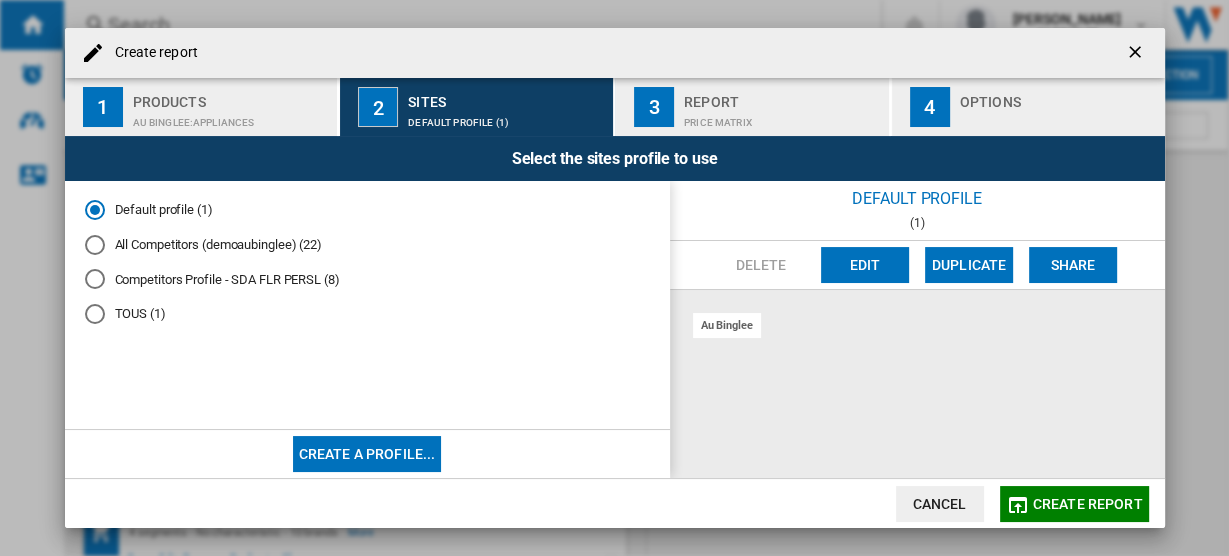 click at bounding box center [95, 245] 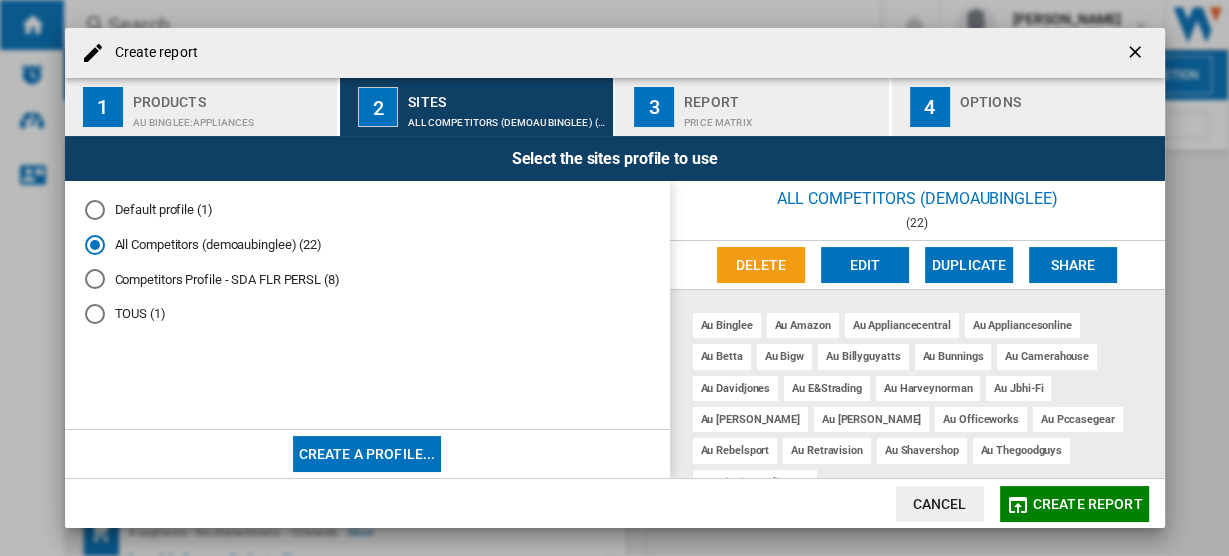click on "Price Matrix" at bounding box center [782, 117] 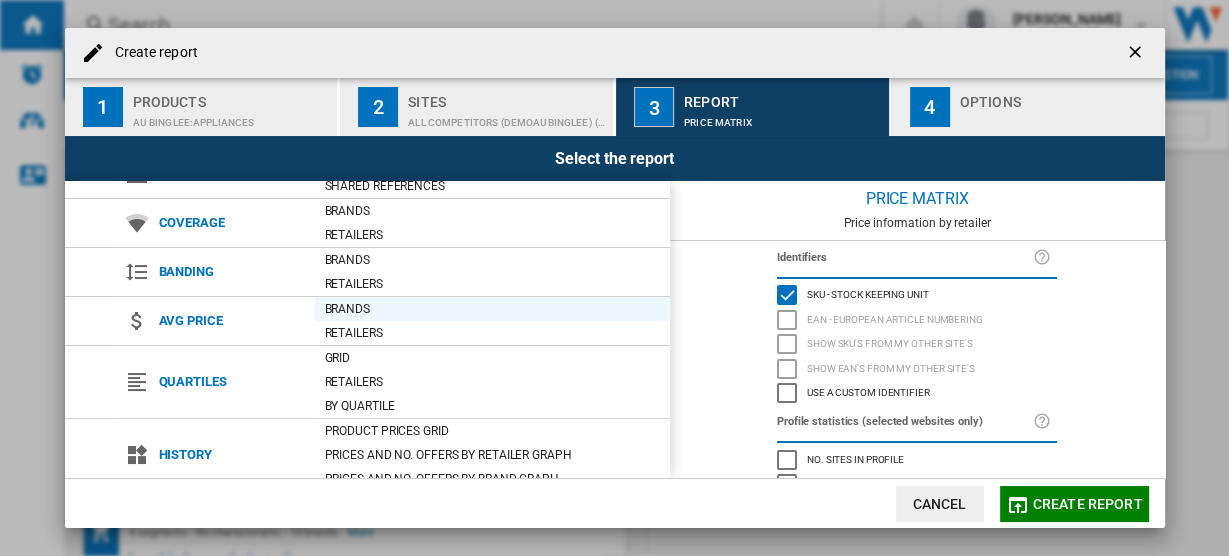 scroll, scrollTop: 160, scrollLeft: 0, axis: vertical 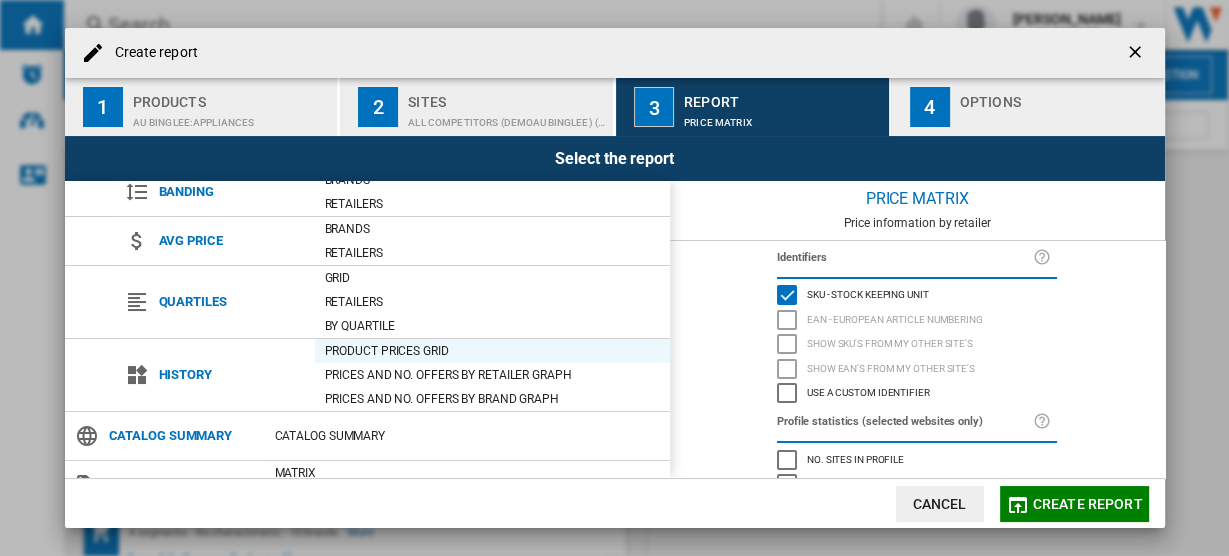 click on "Product prices grid" at bounding box center [492, 351] 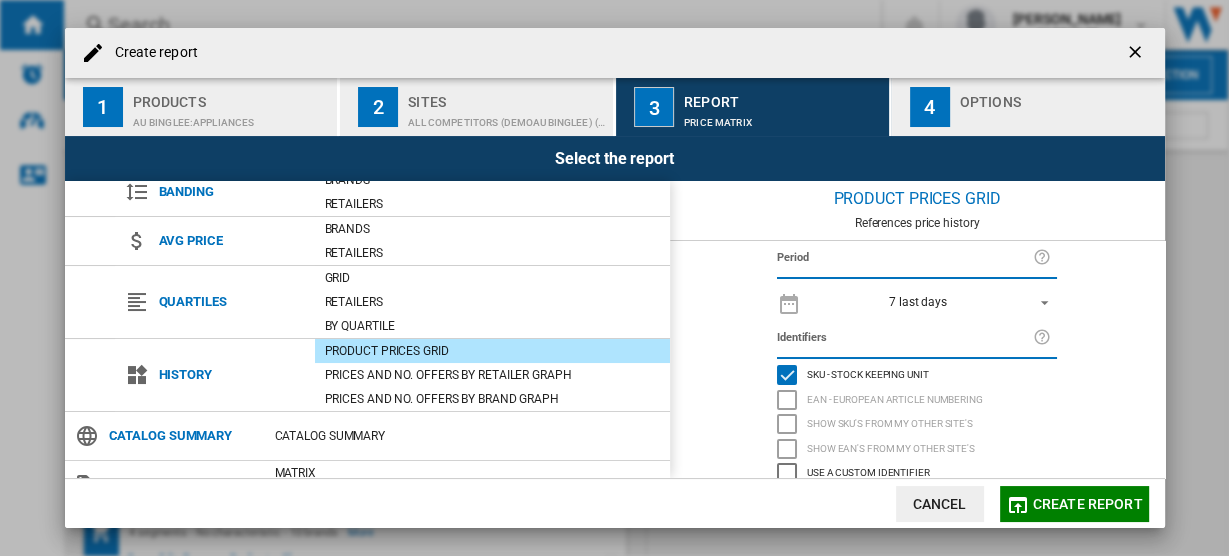 click at bounding box center (1039, 301) 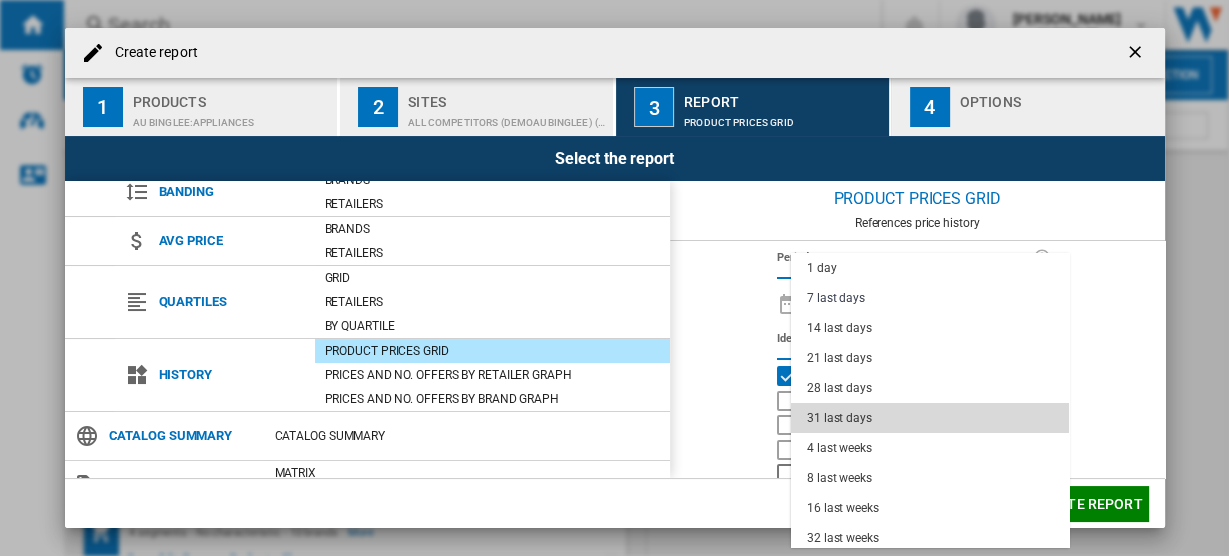click on "31 last days" at bounding box center (839, 418) 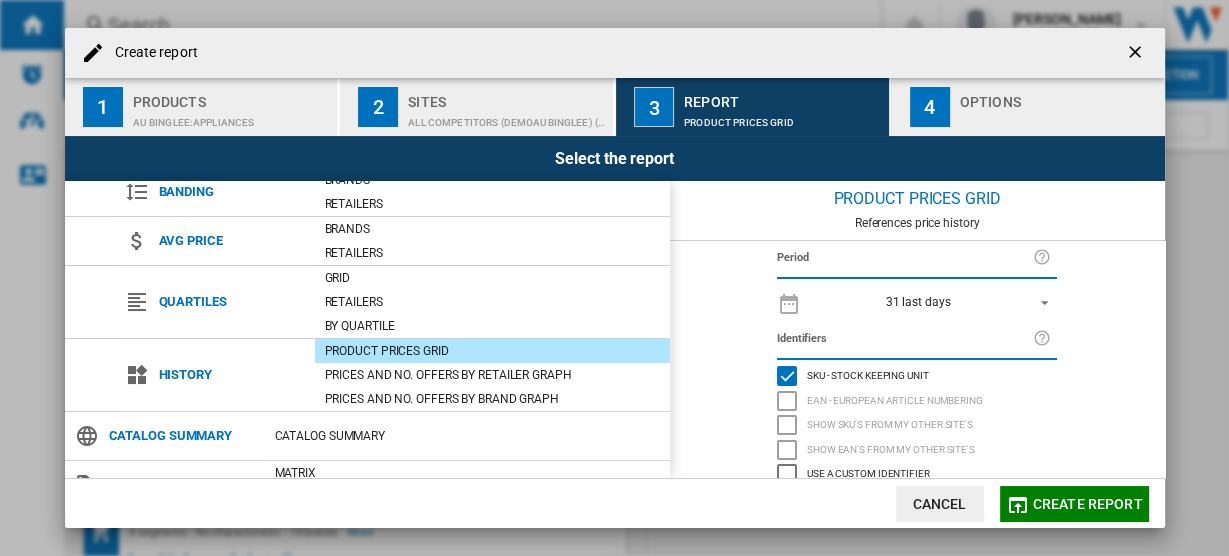click at bounding box center (1058, 117) 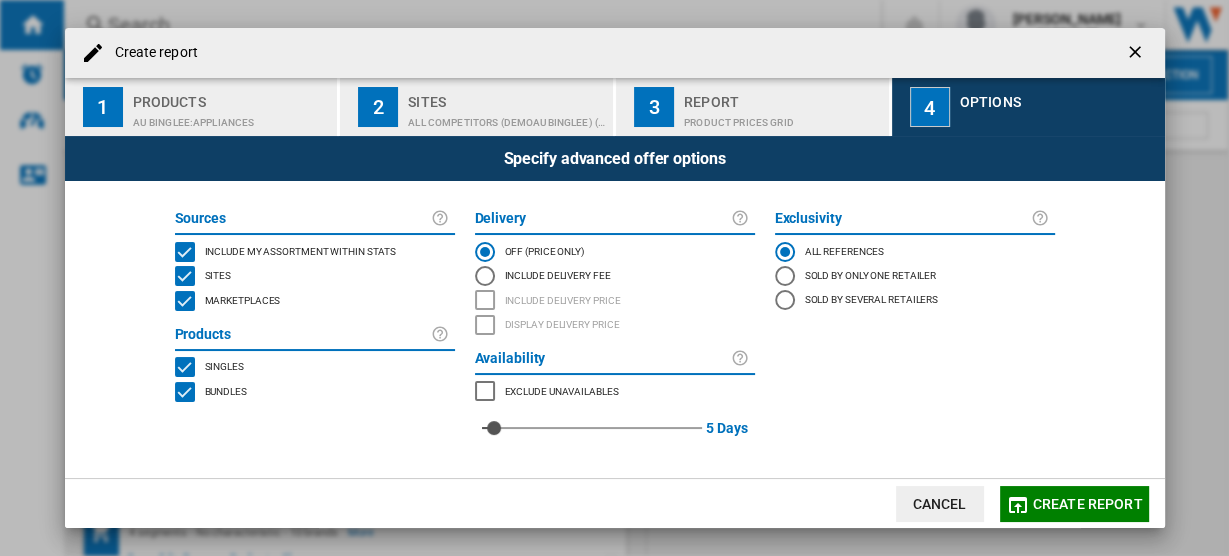 click on "Create report" 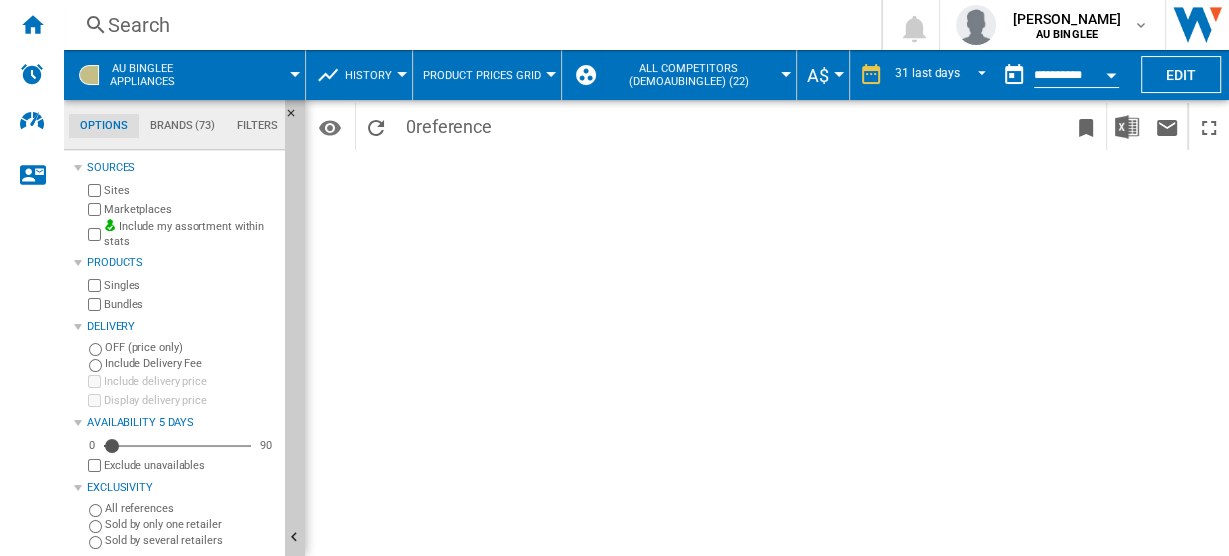 click on "History" at bounding box center (368, 75) 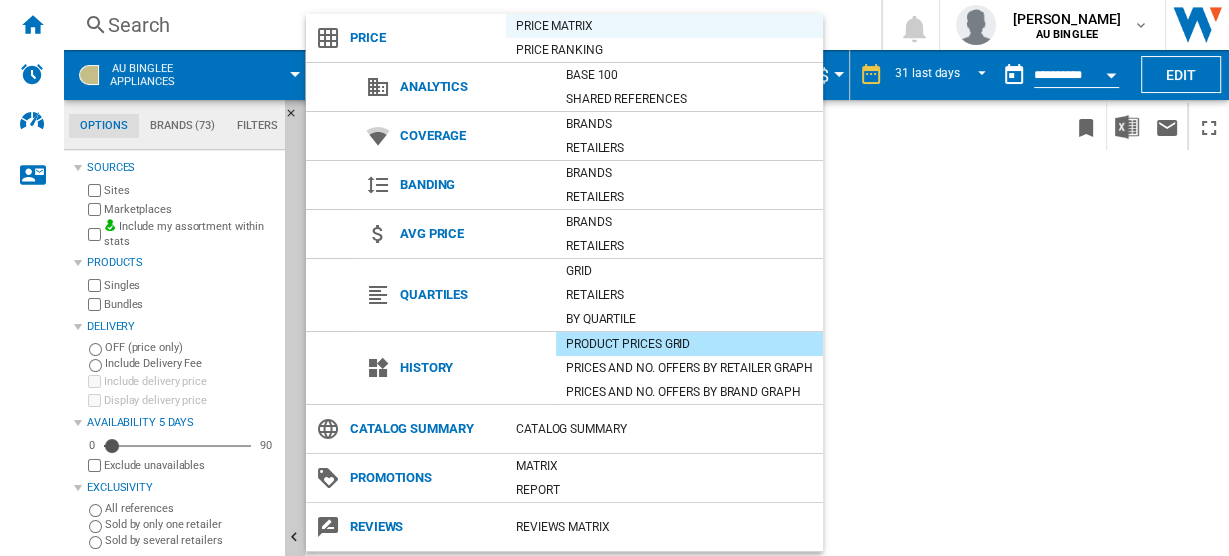 click on "Price Matrix" at bounding box center (664, 26) 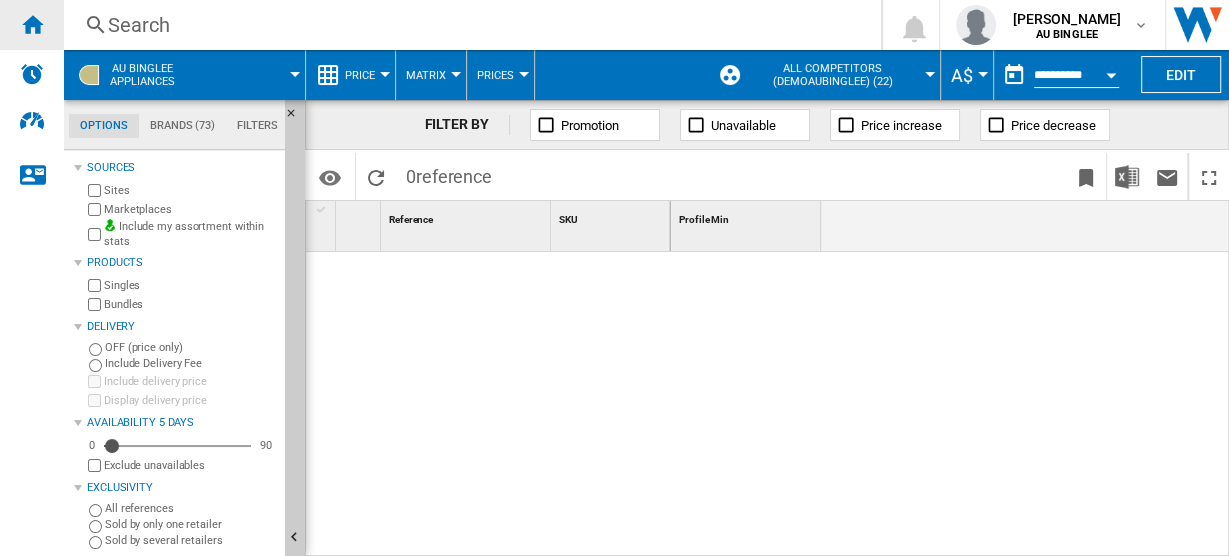 click at bounding box center [32, 24] 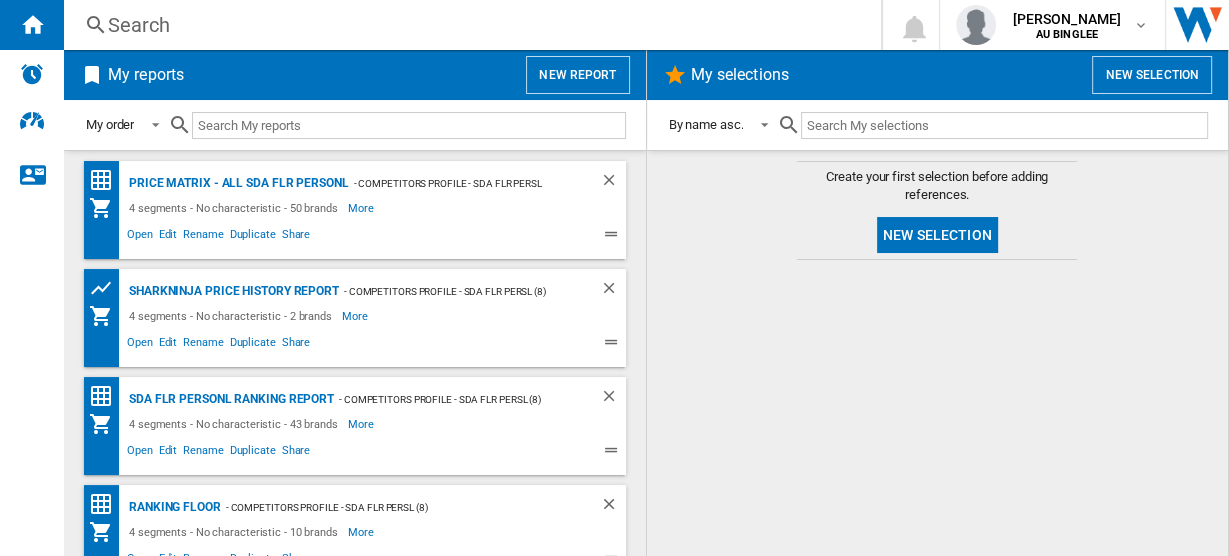 click on "New report" at bounding box center (577, 75) 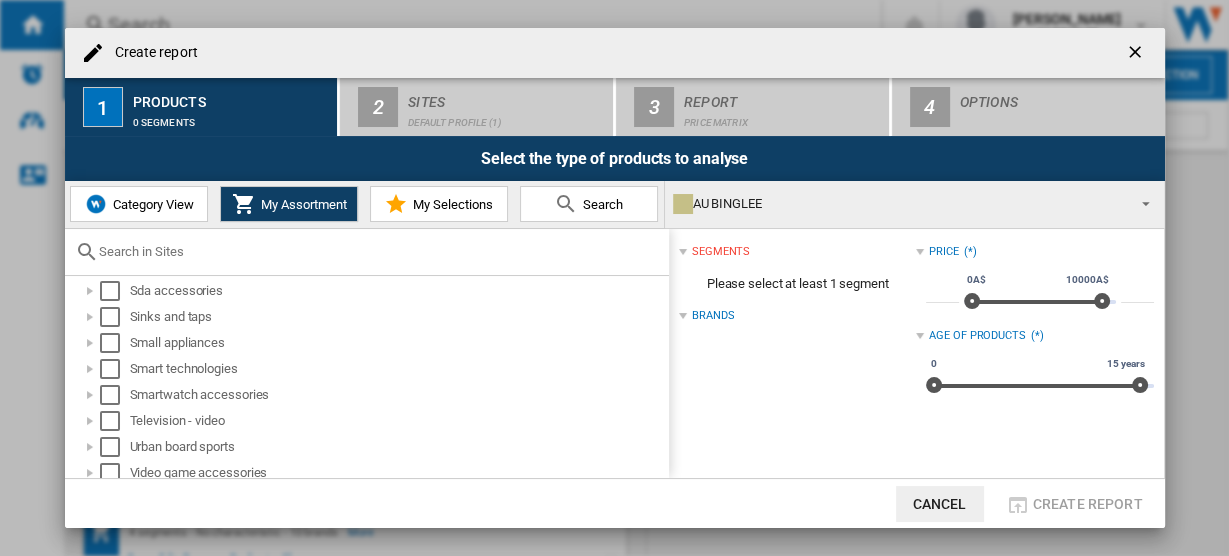 scroll, scrollTop: 353, scrollLeft: 0, axis: vertical 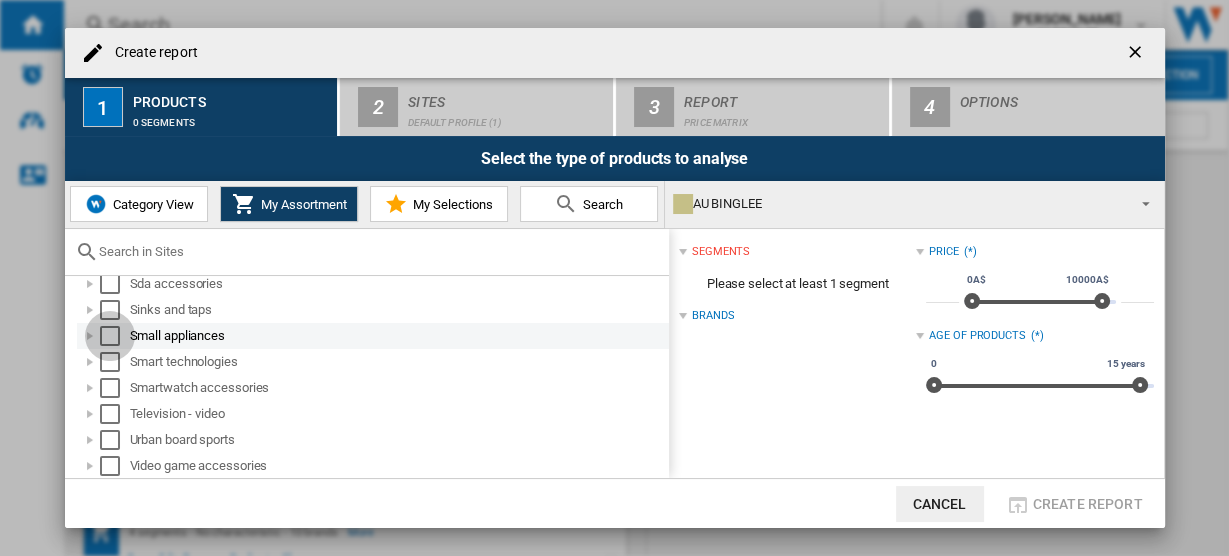 click at bounding box center [110, 336] 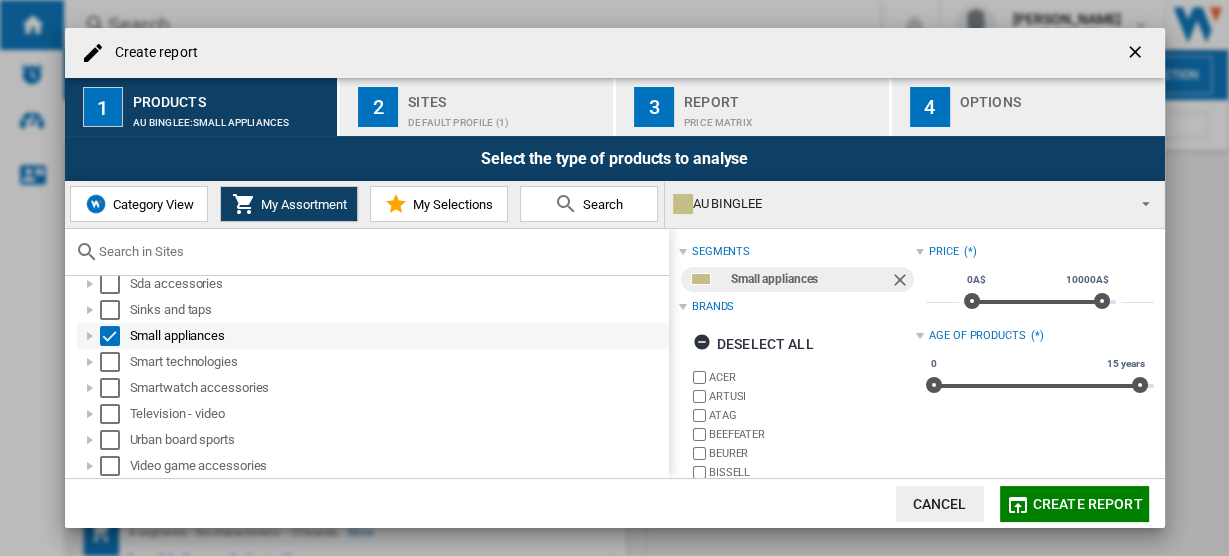 click at bounding box center (90, 336) 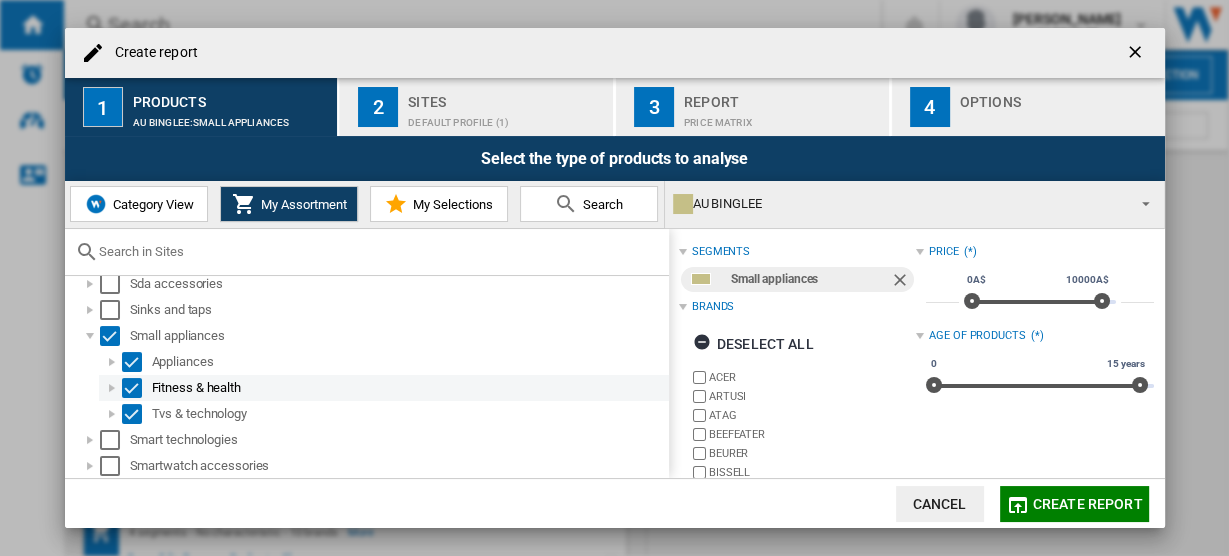 click at bounding box center (112, 388) 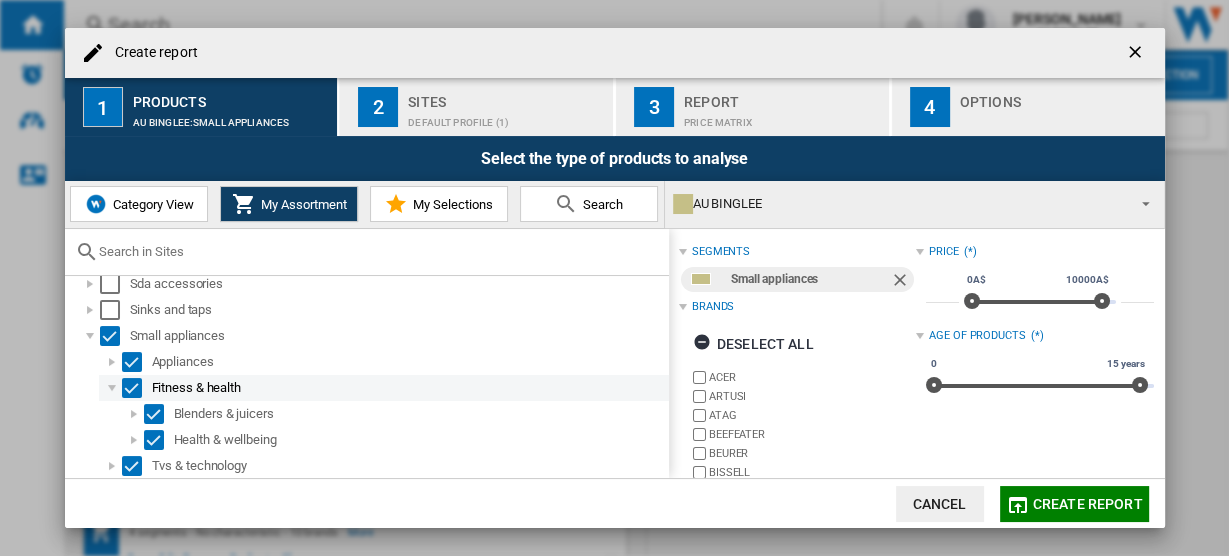 click at bounding box center (112, 388) 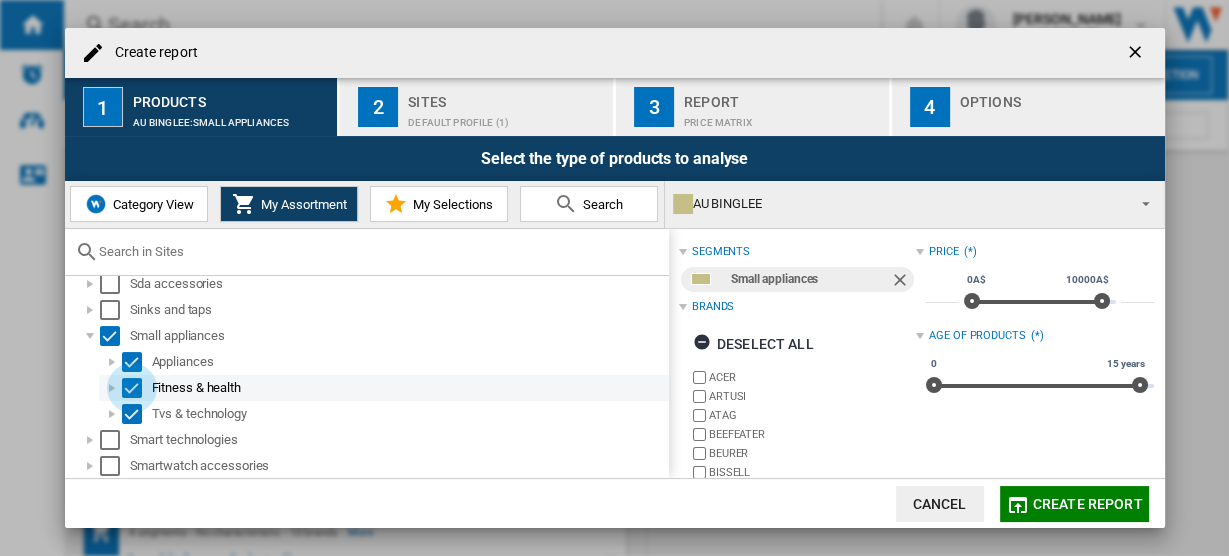 click at bounding box center [132, 388] 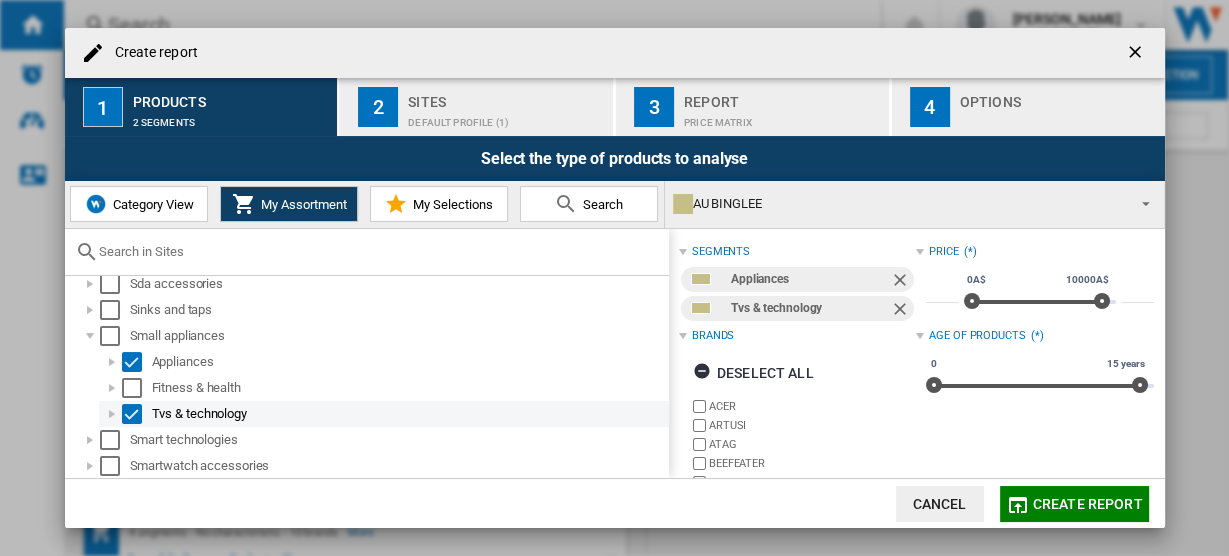 click at bounding box center (132, 414) 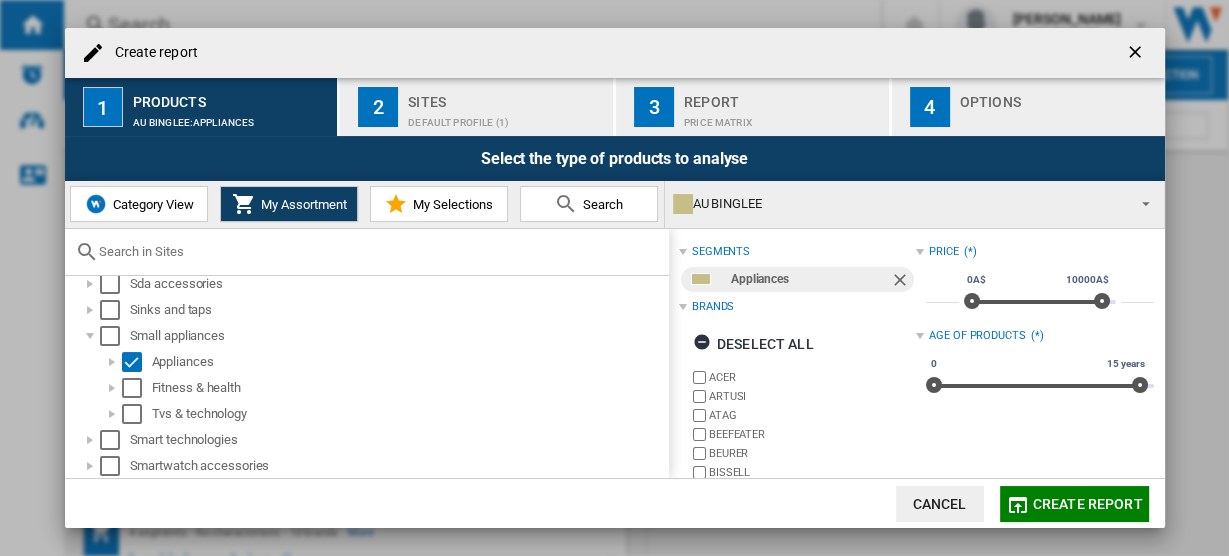 click on "Default profile (1)" at bounding box center (506, 117) 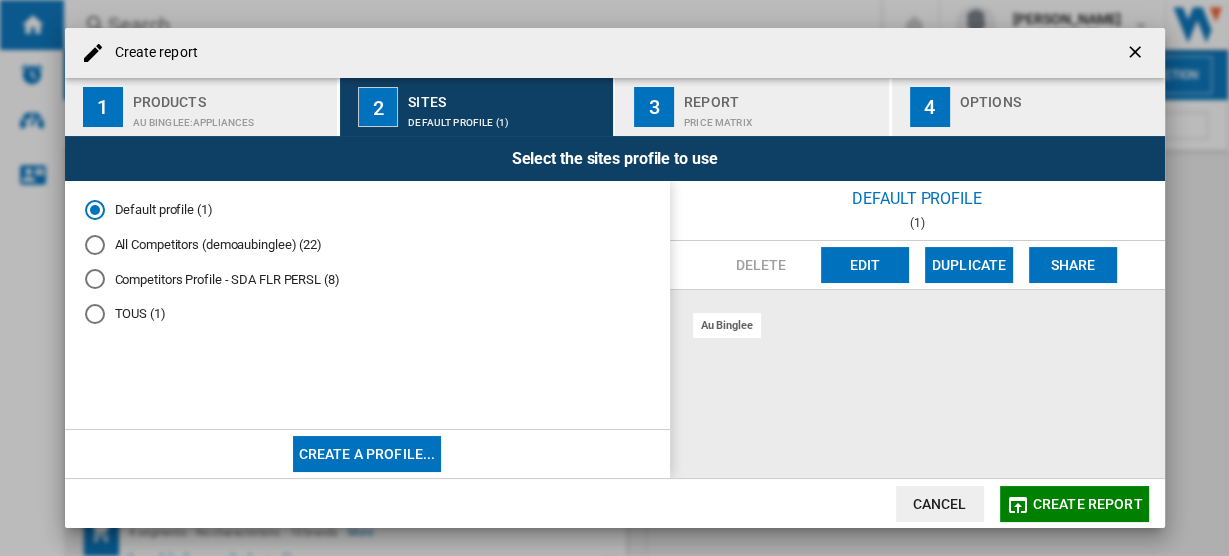 click on "All Competitors (demoaubinglee) (22)" at bounding box center [367, 244] 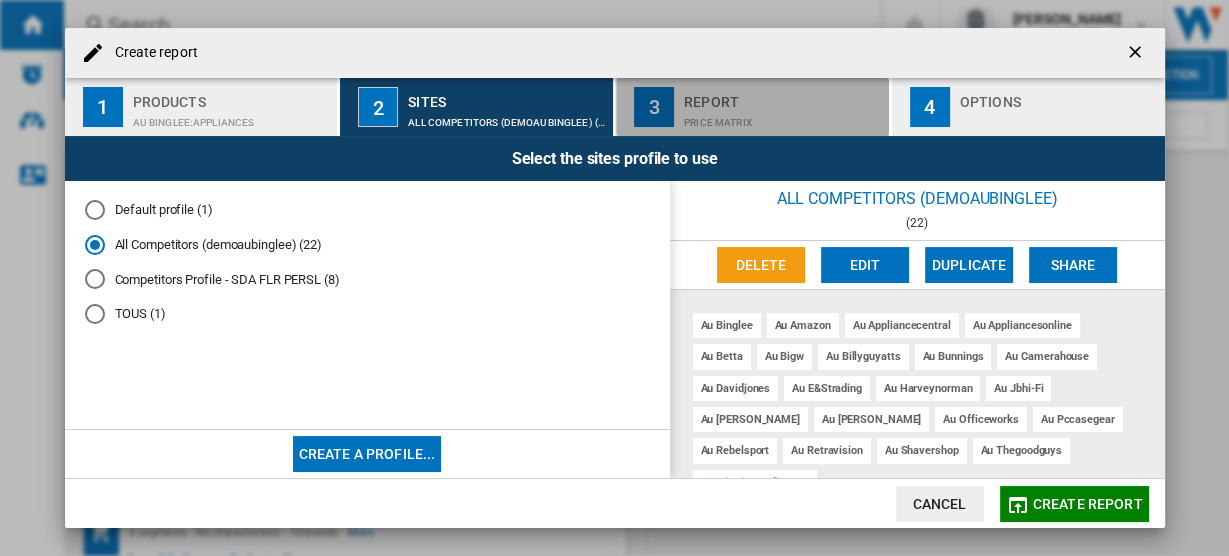 click on "Price Matrix" at bounding box center (782, 117) 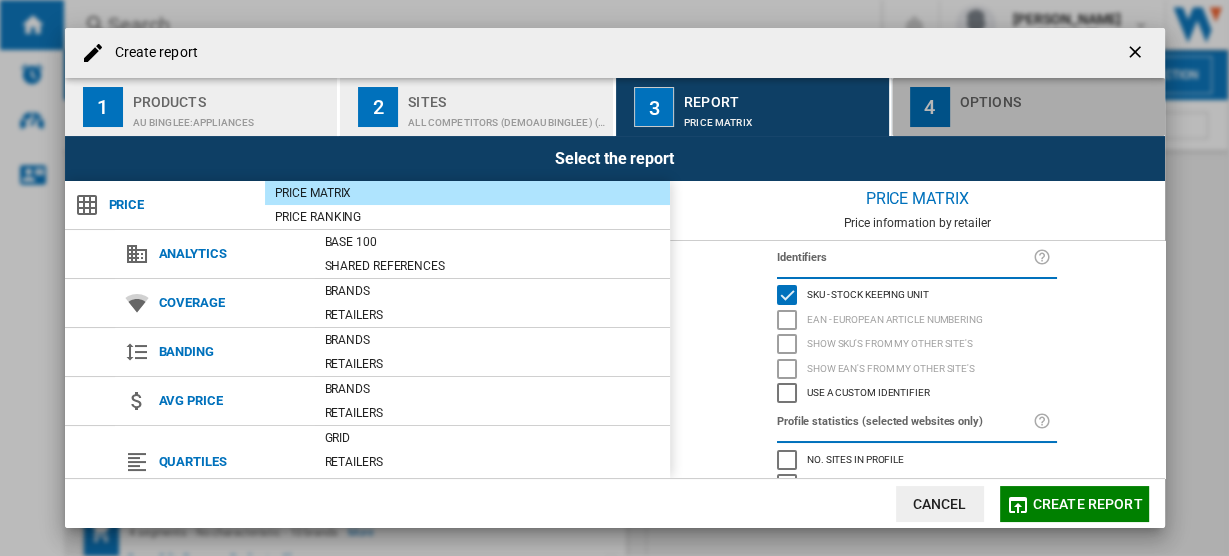 click at bounding box center (1058, 117) 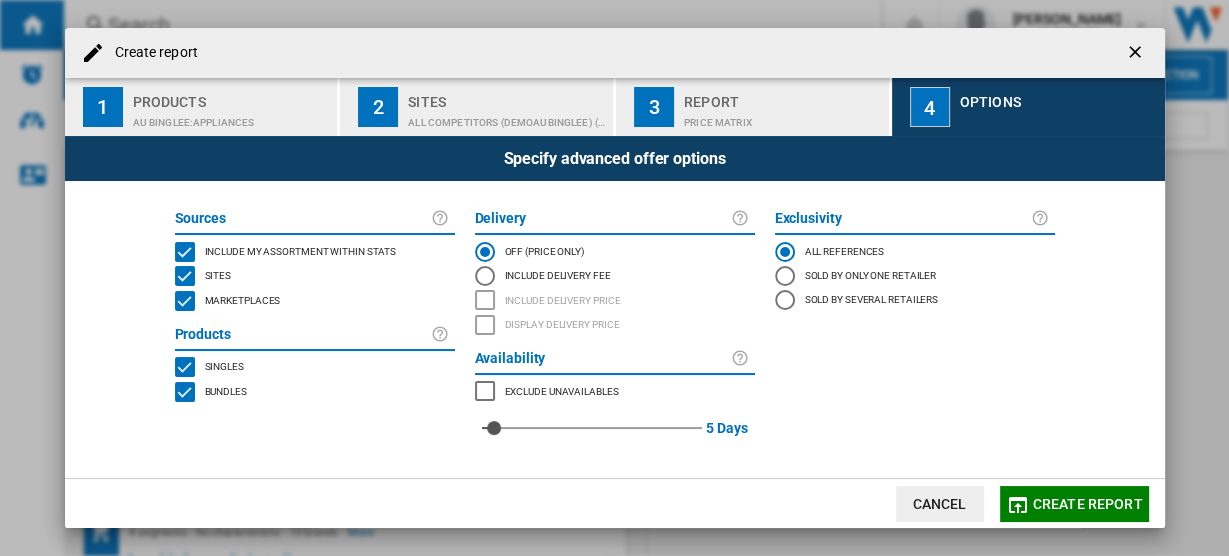click on "Create report" 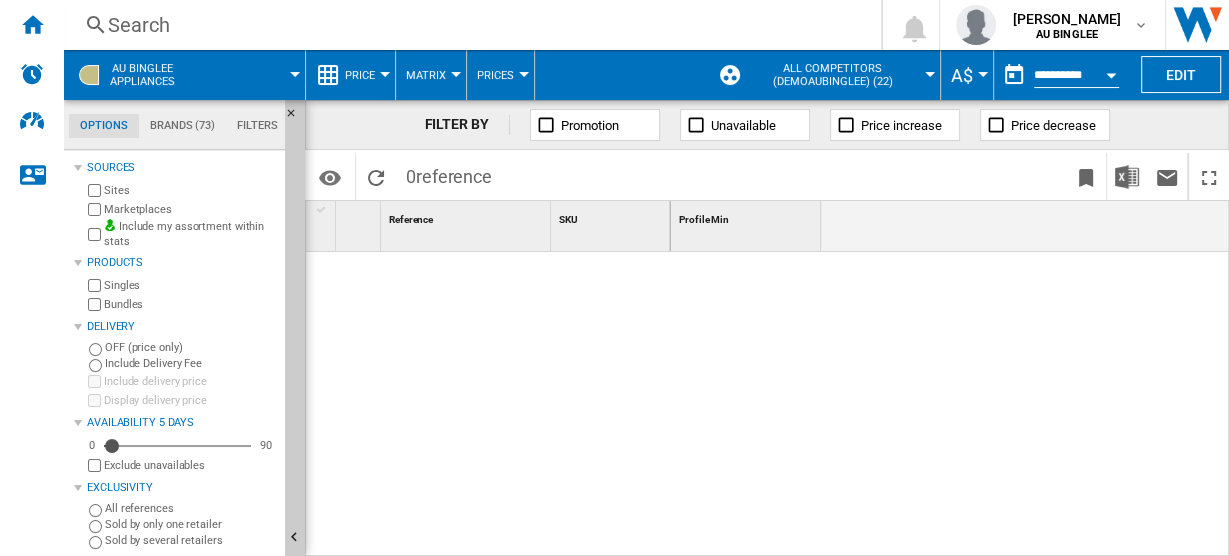 click at bounding box center (546, 125) 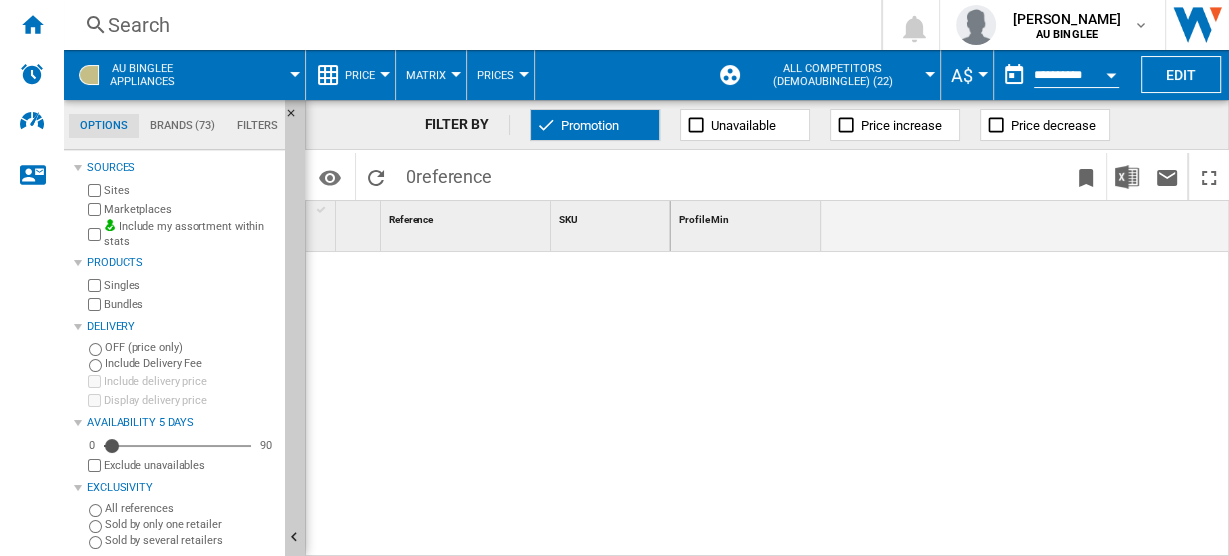 click at bounding box center (546, 125) 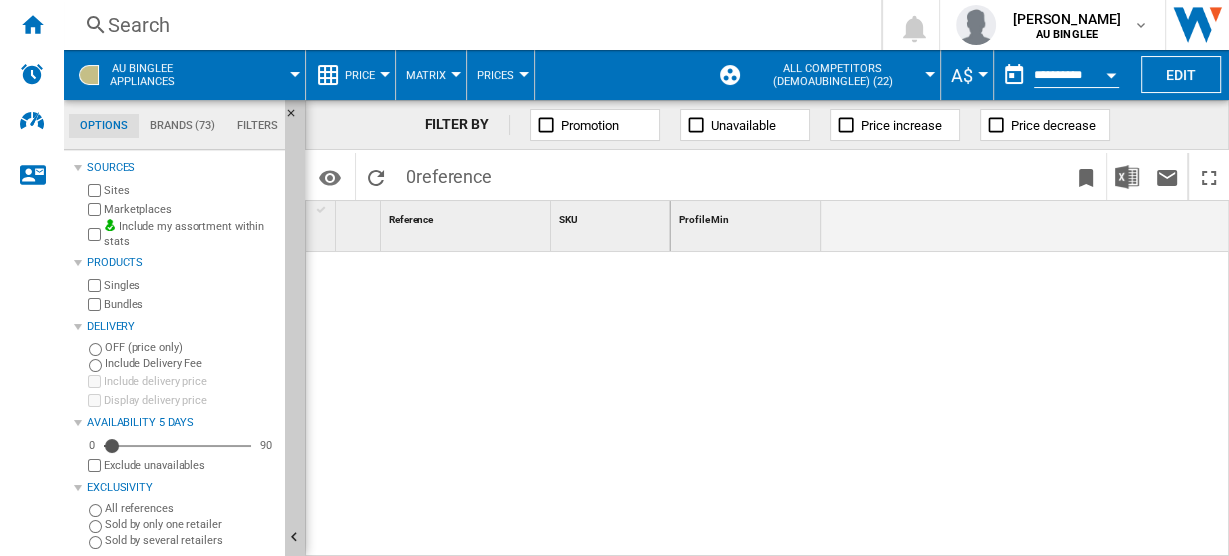 click on "Brands (73)" 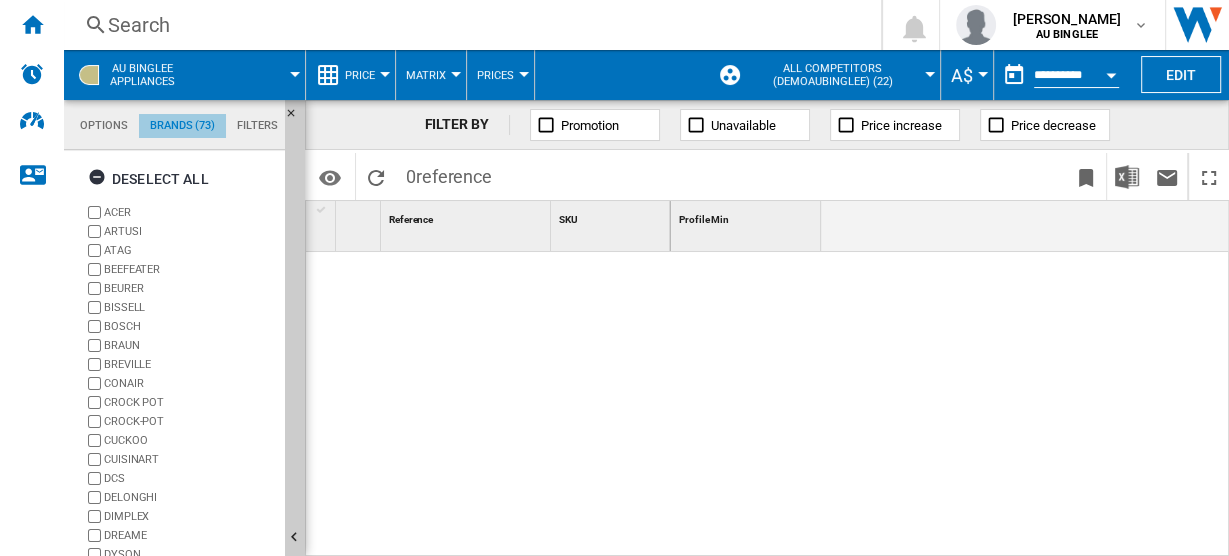 scroll, scrollTop: 76, scrollLeft: 0, axis: vertical 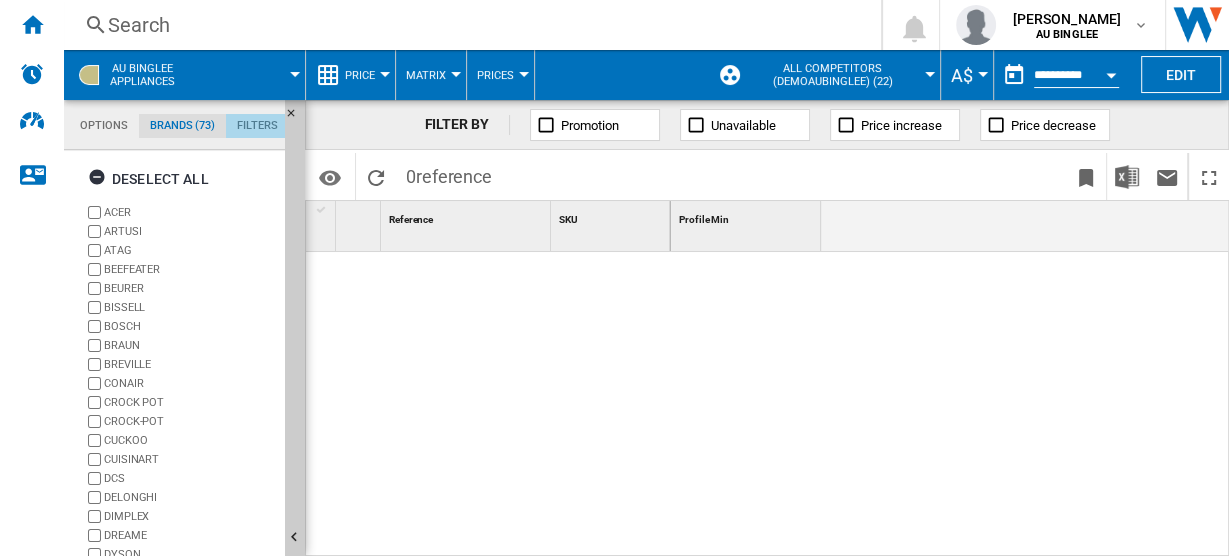 click on "Filters" 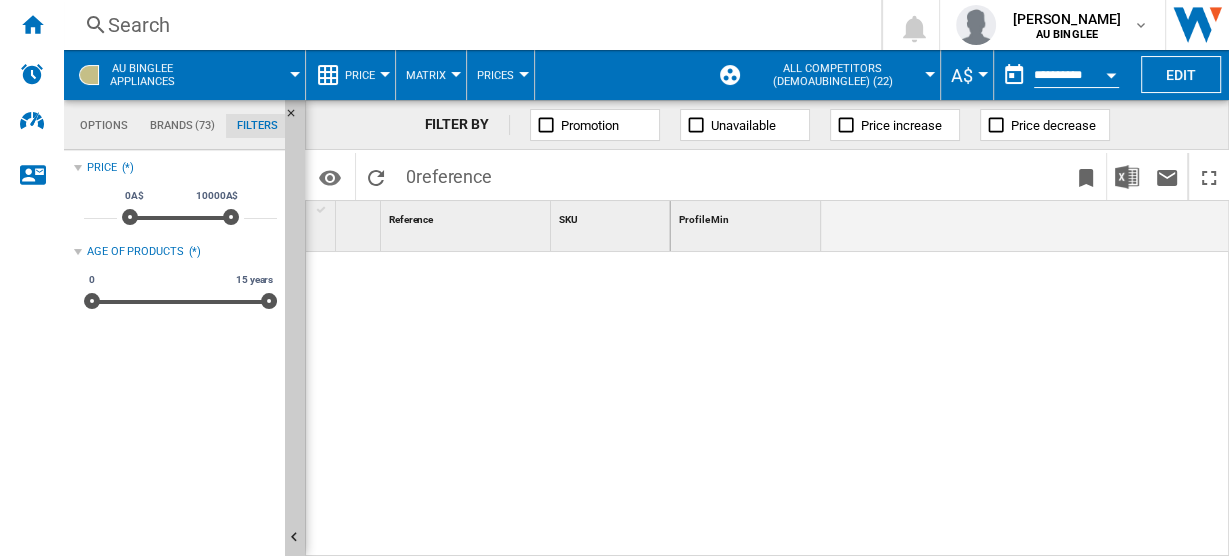 click on "Options" 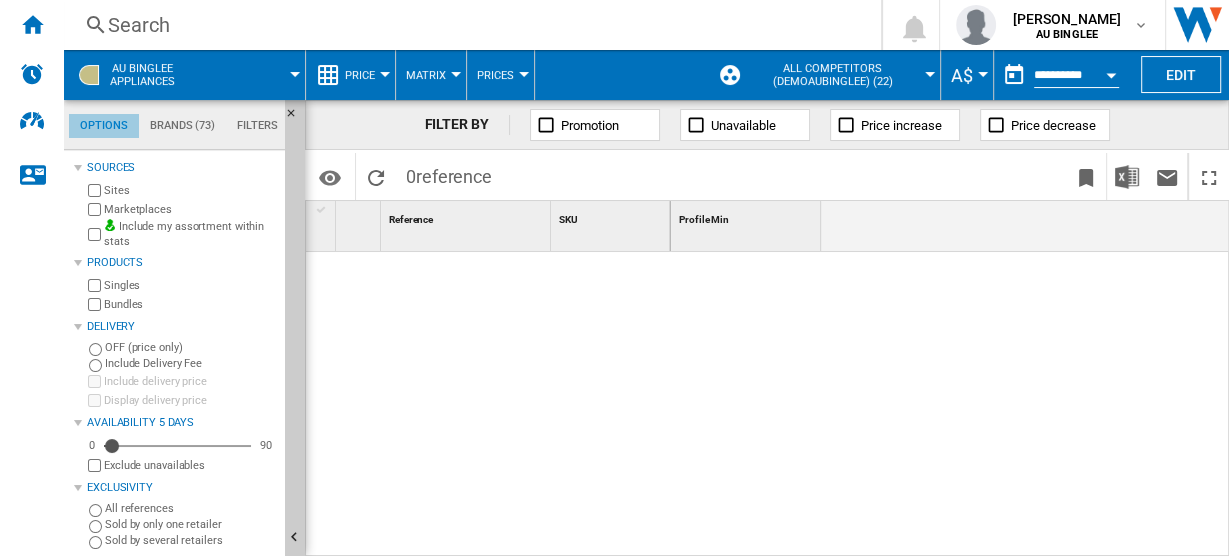 scroll, scrollTop: 23, scrollLeft: 0, axis: vertical 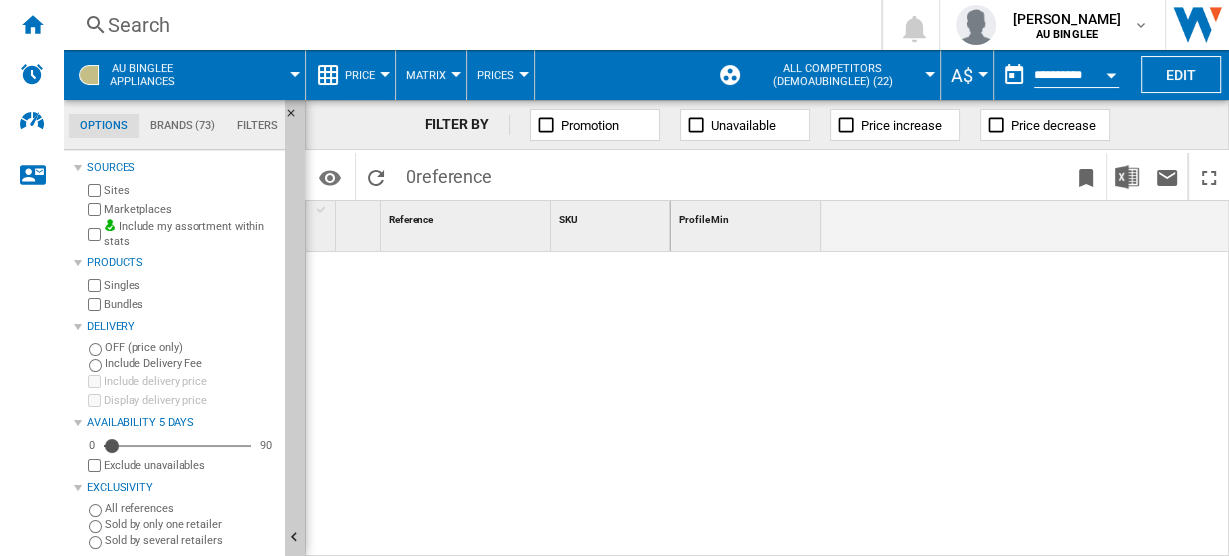 click on "Price" at bounding box center [360, 75] 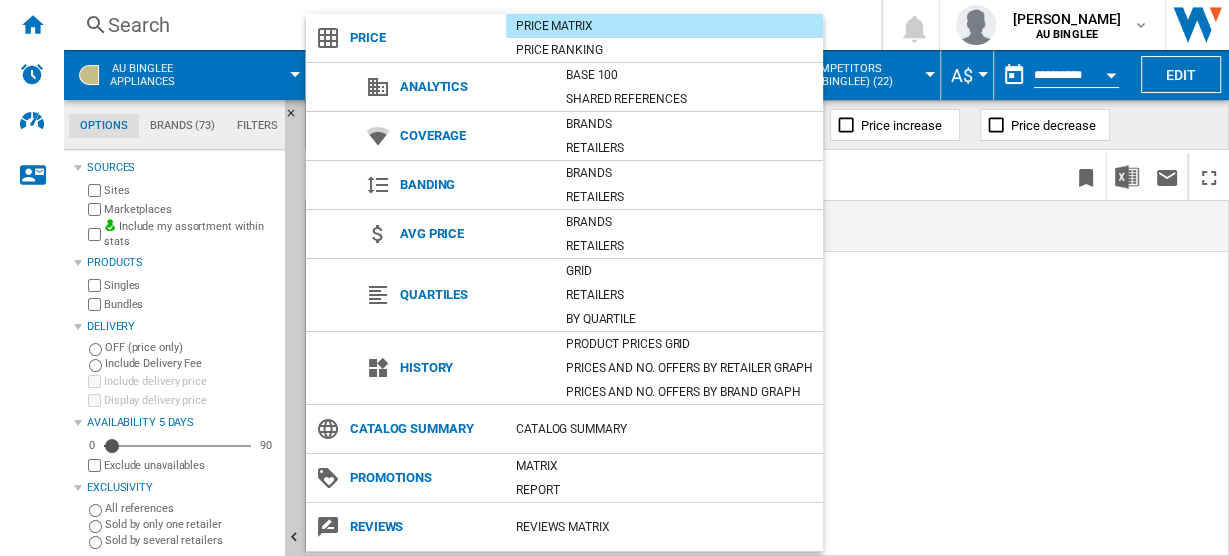 click on "Price Matrix" at bounding box center [664, 26] 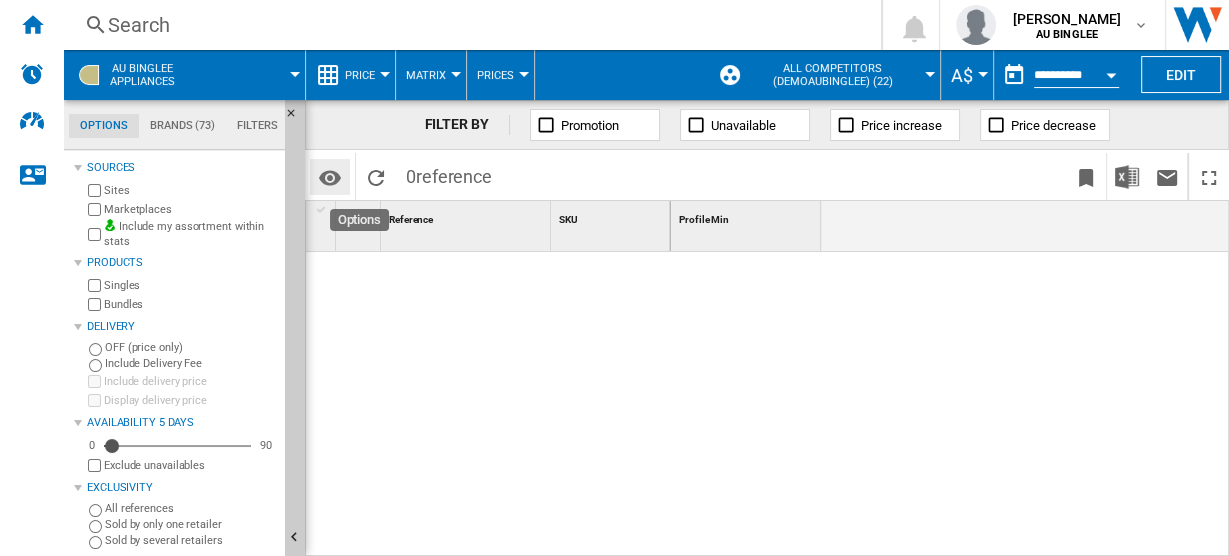 click at bounding box center (330, 178) 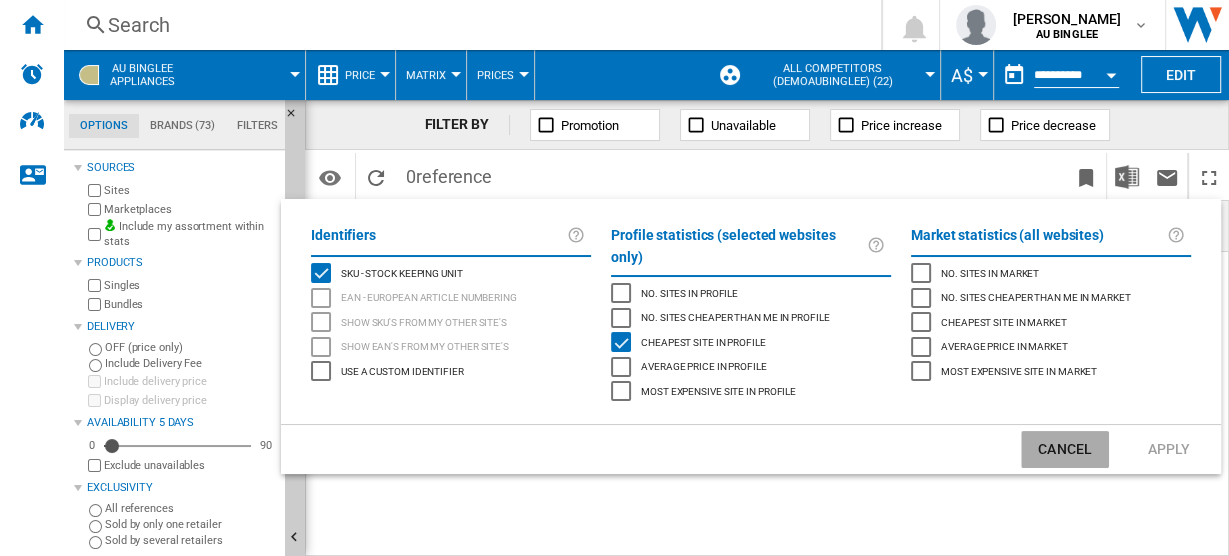 click on "Cancel" at bounding box center [1065, 449] 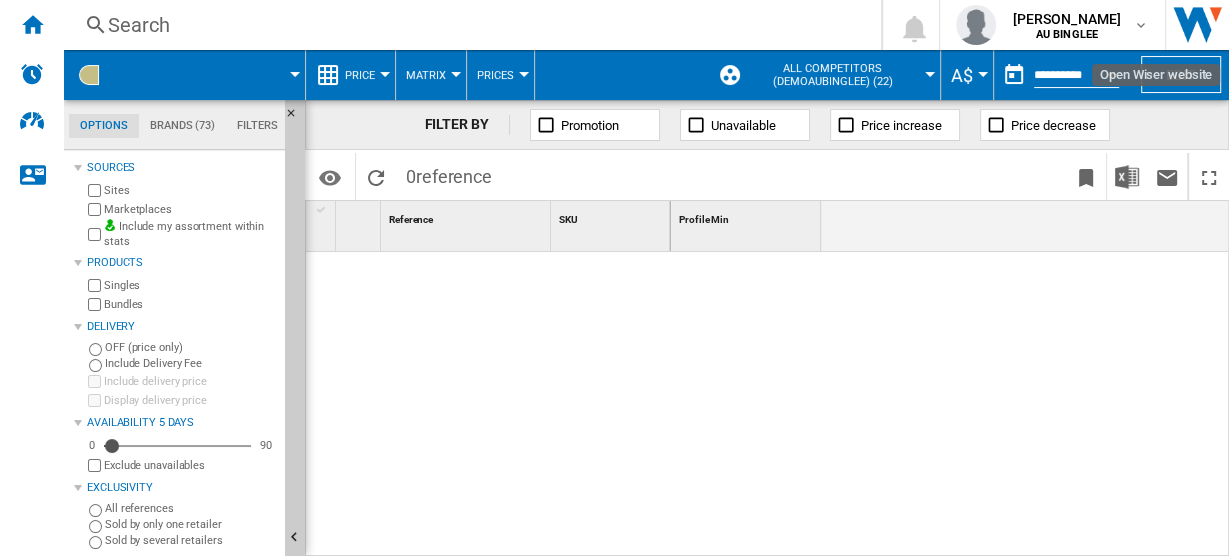 click at bounding box center (1197, 25) 